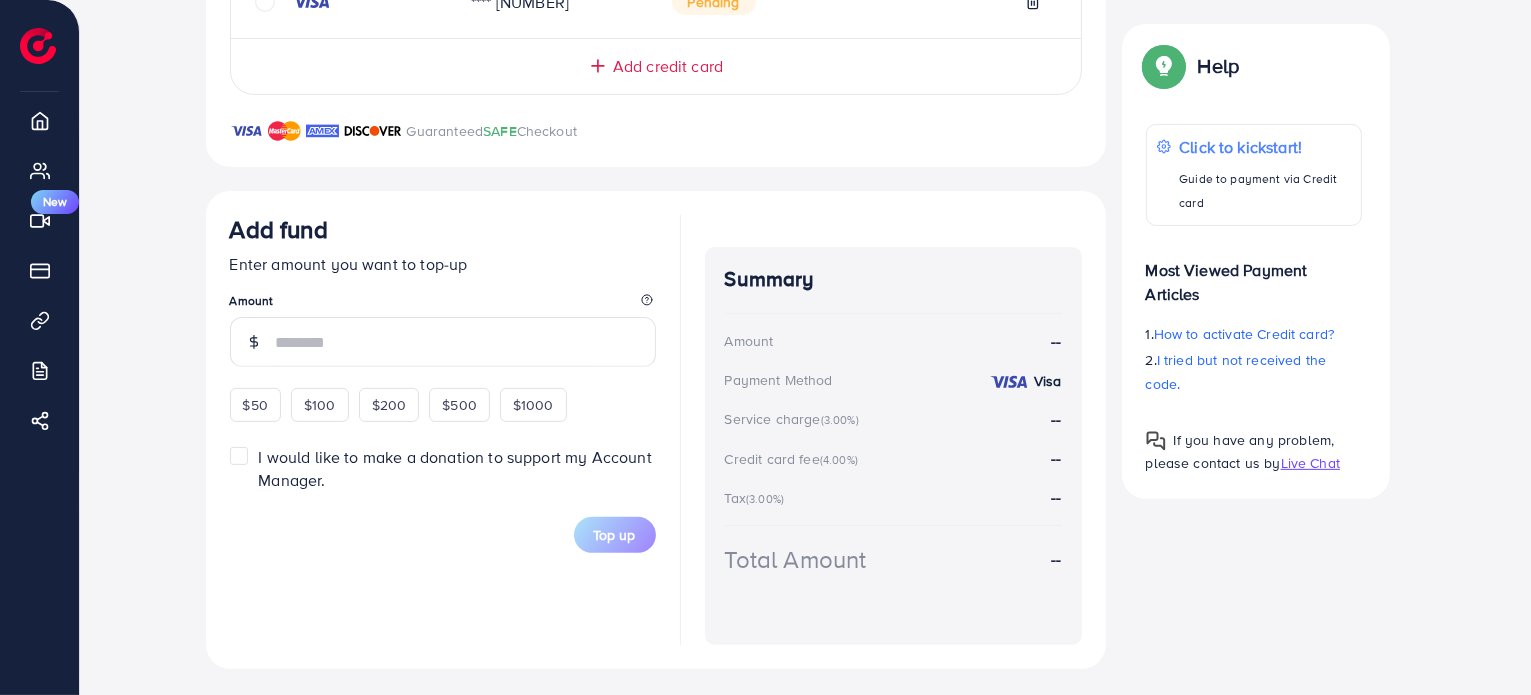 scroll, scrollTop: 600, scrollLeft: 0, axis: vertical 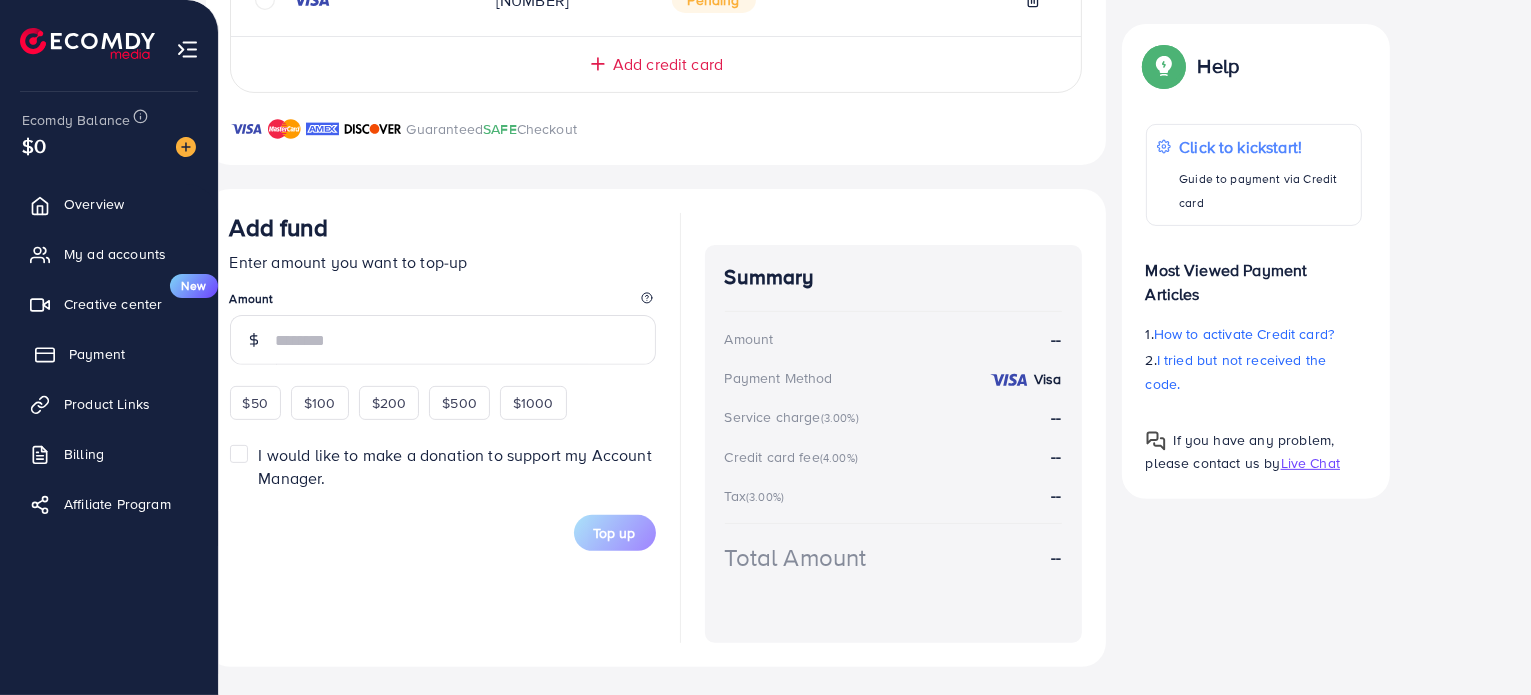click on "Payment" at bounding box center [97, 354] 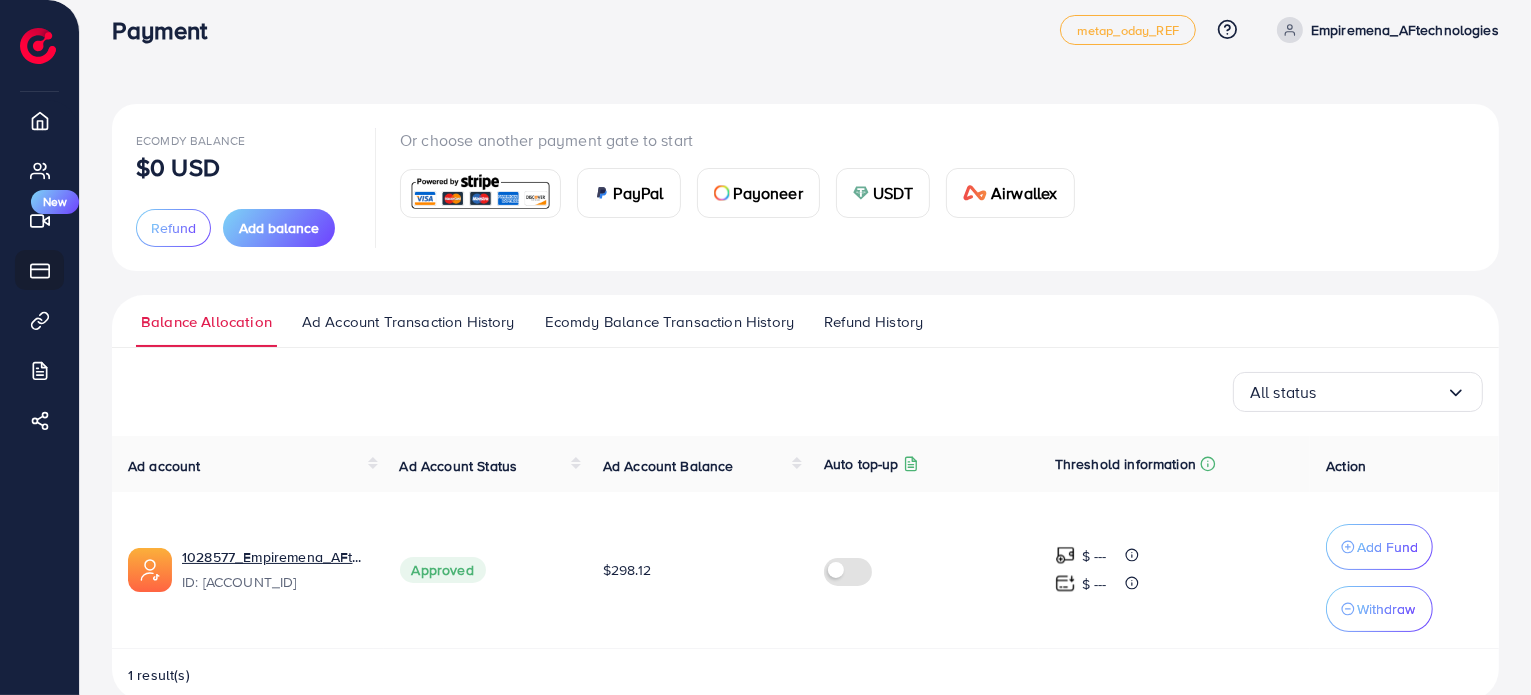 scroll, scrollTop: 0, scrollLeft: 0, axis: both 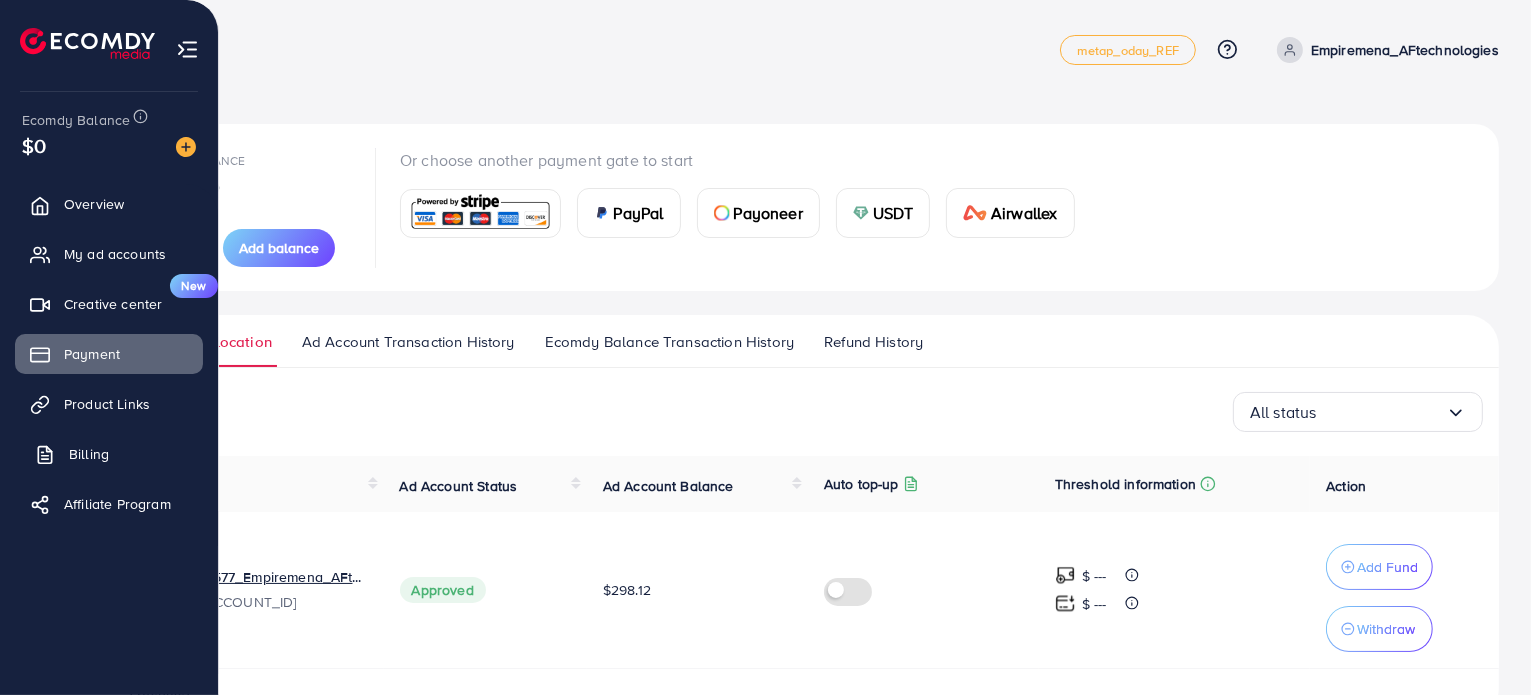 click on "Billing" at bounding box center (89, 454) 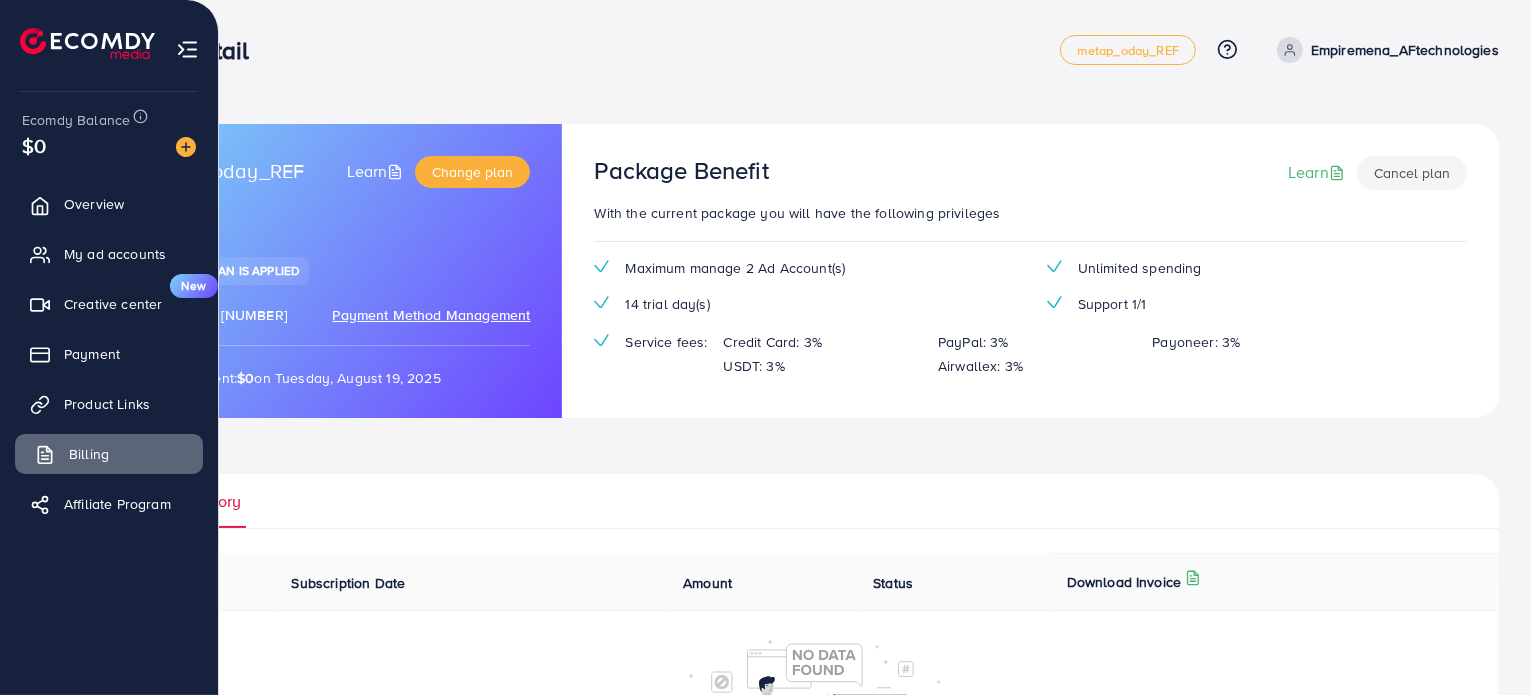 click on "Billing" at bounding box center (89, 454) 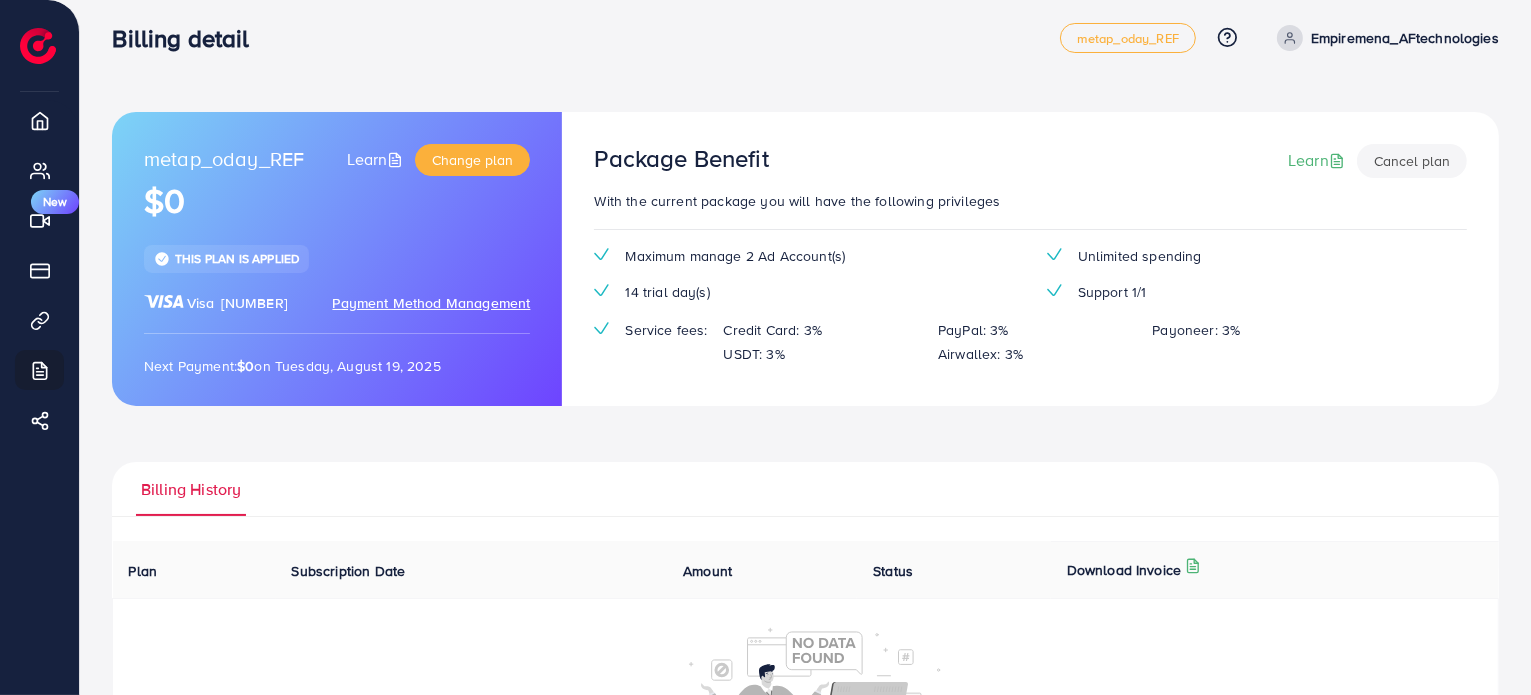 scroll, scrollTop: 0, scrollLeft: 0, axis: both 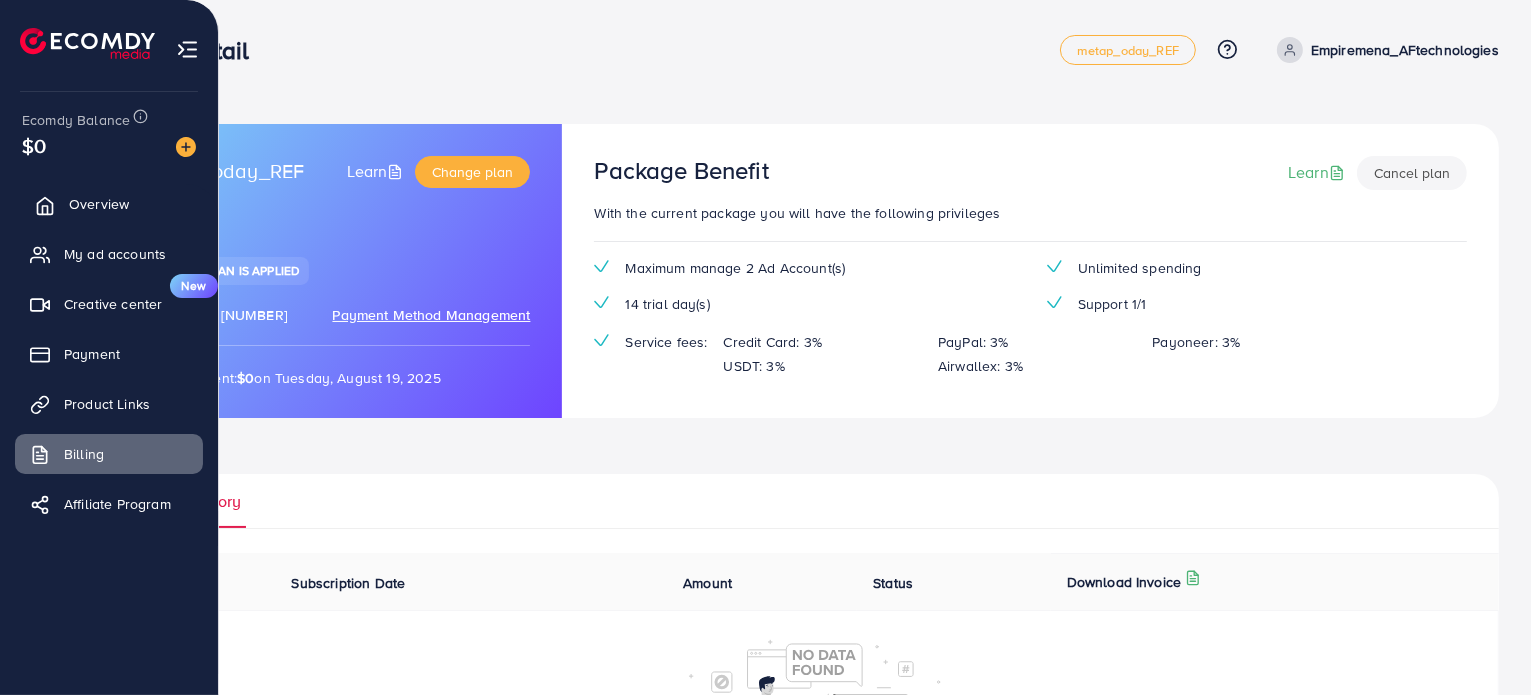 click on "Overview" at bounding box center [99, 204] 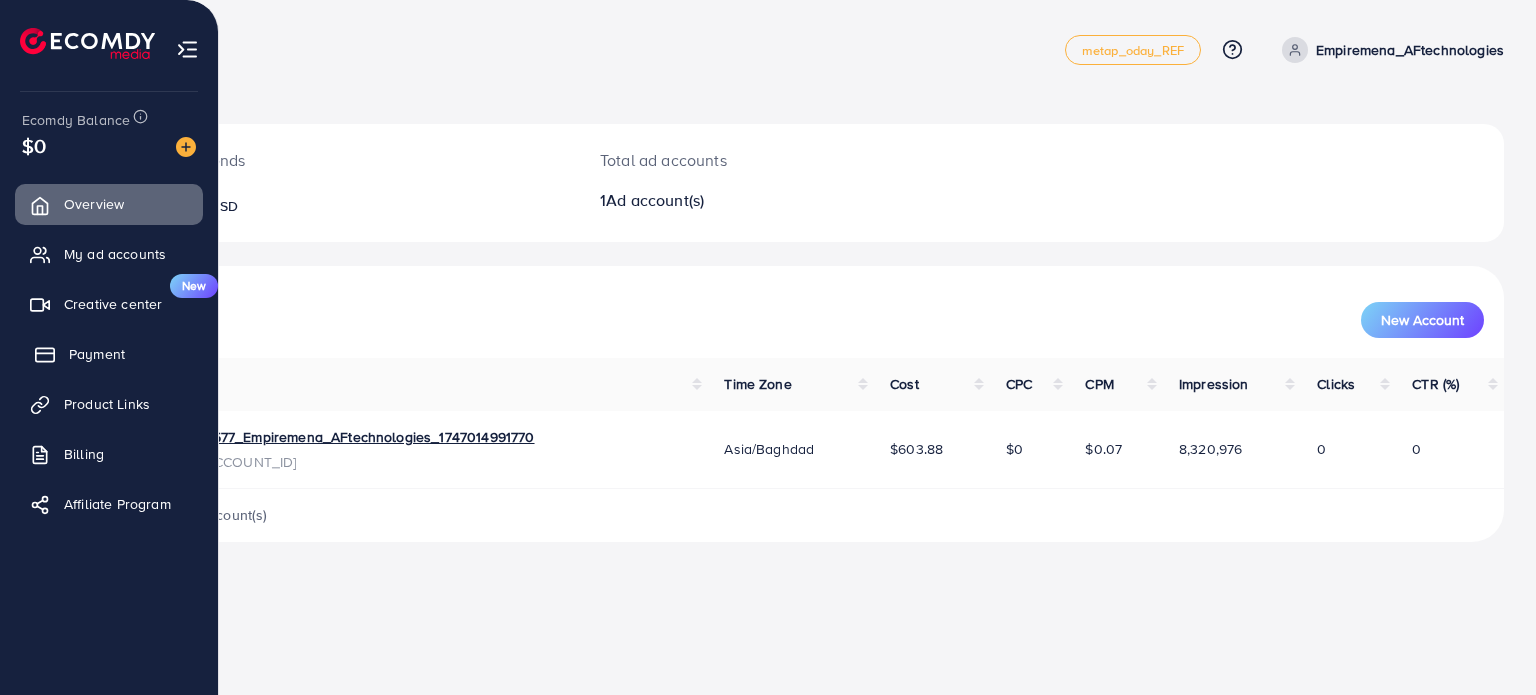 click on "Payment" at bounding box center (97, 354) 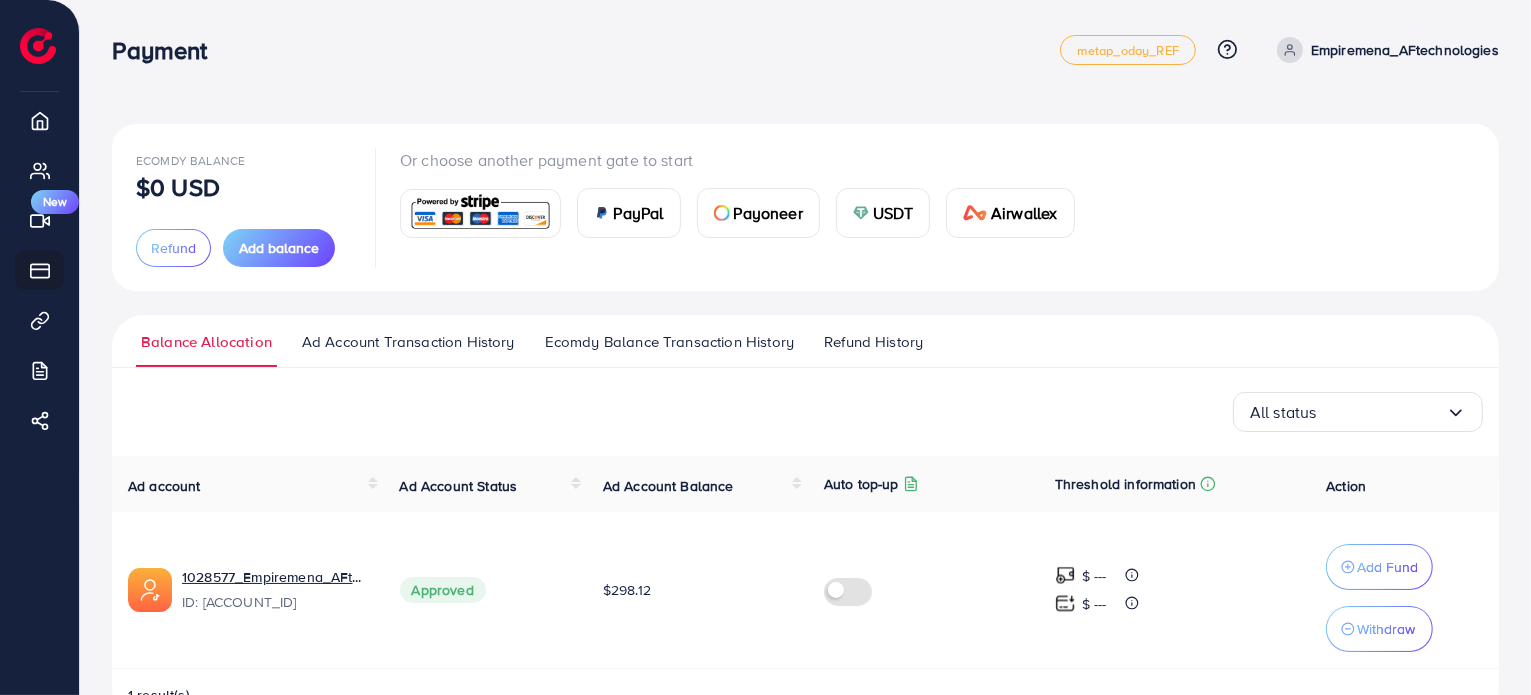 scroll, scrollTop: 56, scrollLeft: 0, axis: vertical 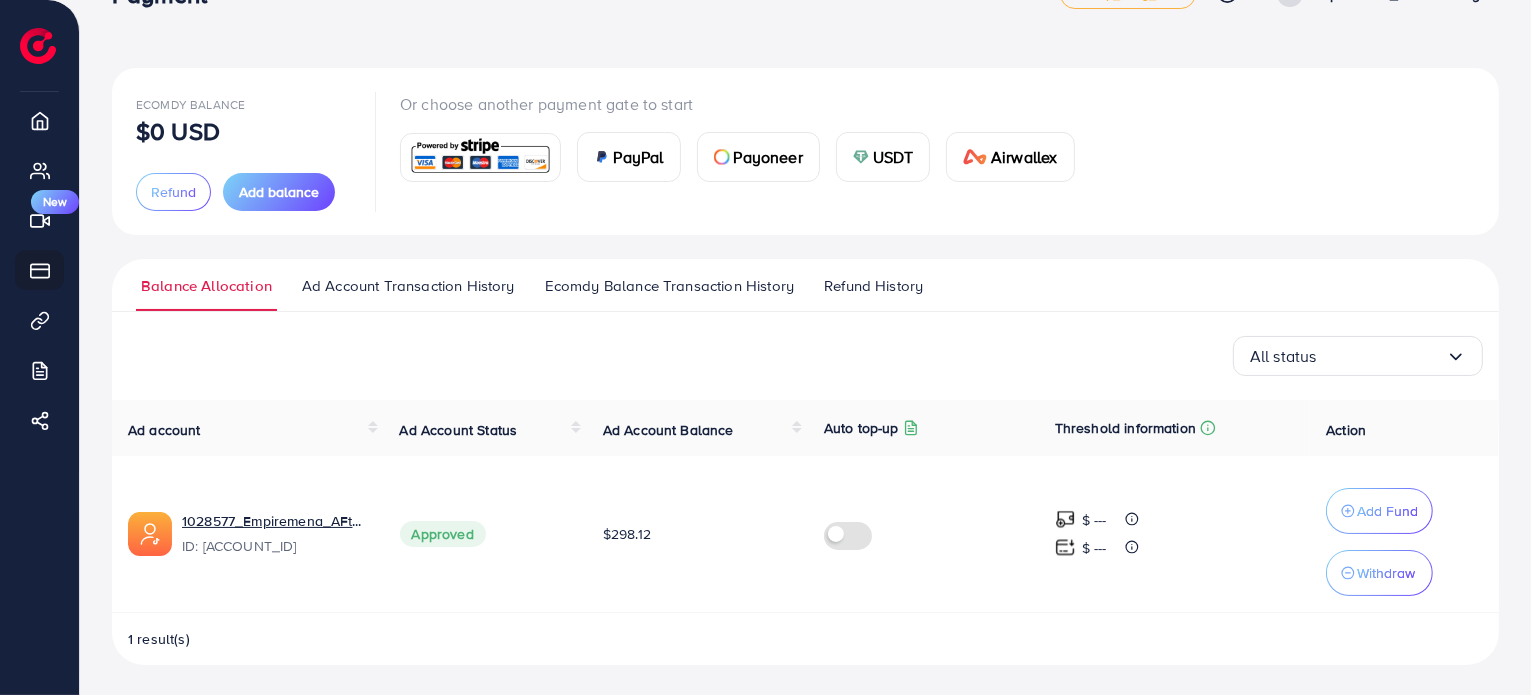 click at bounding box center [852, 533] 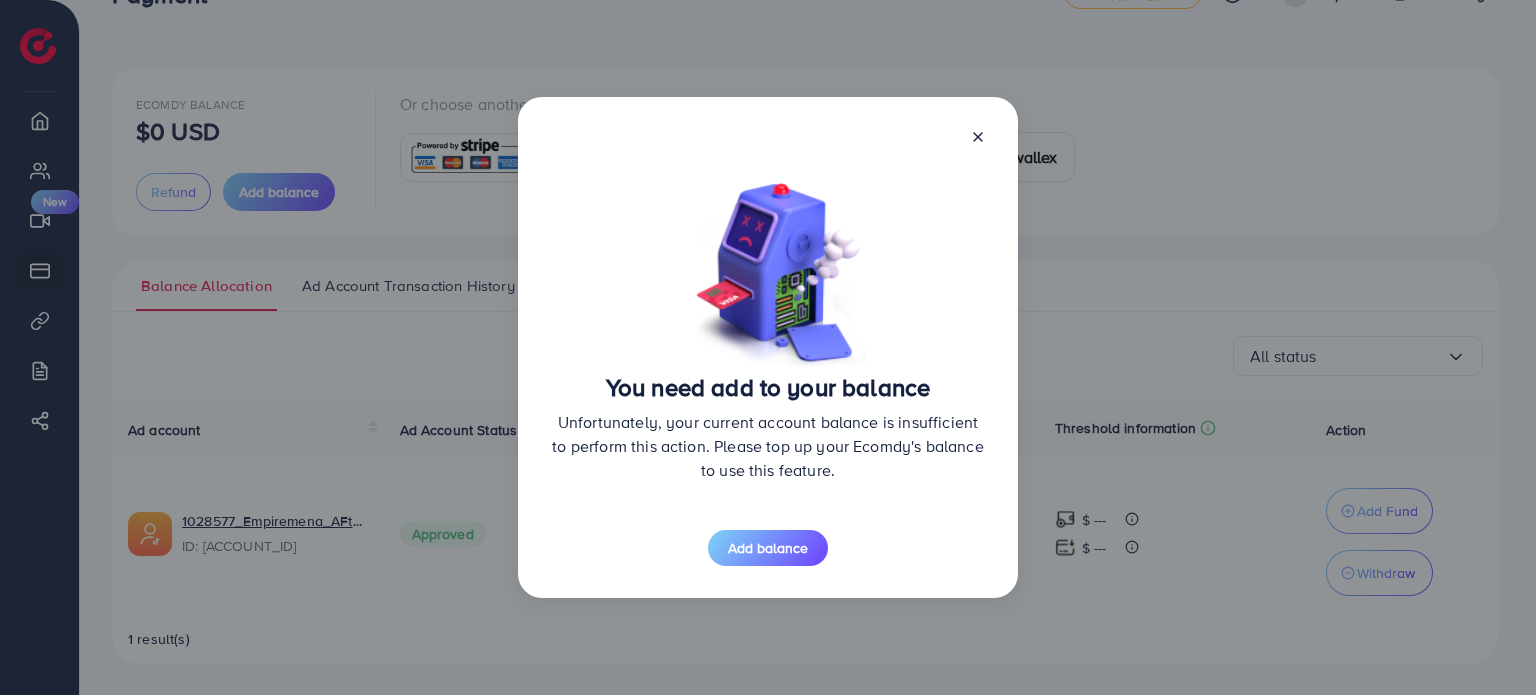 click 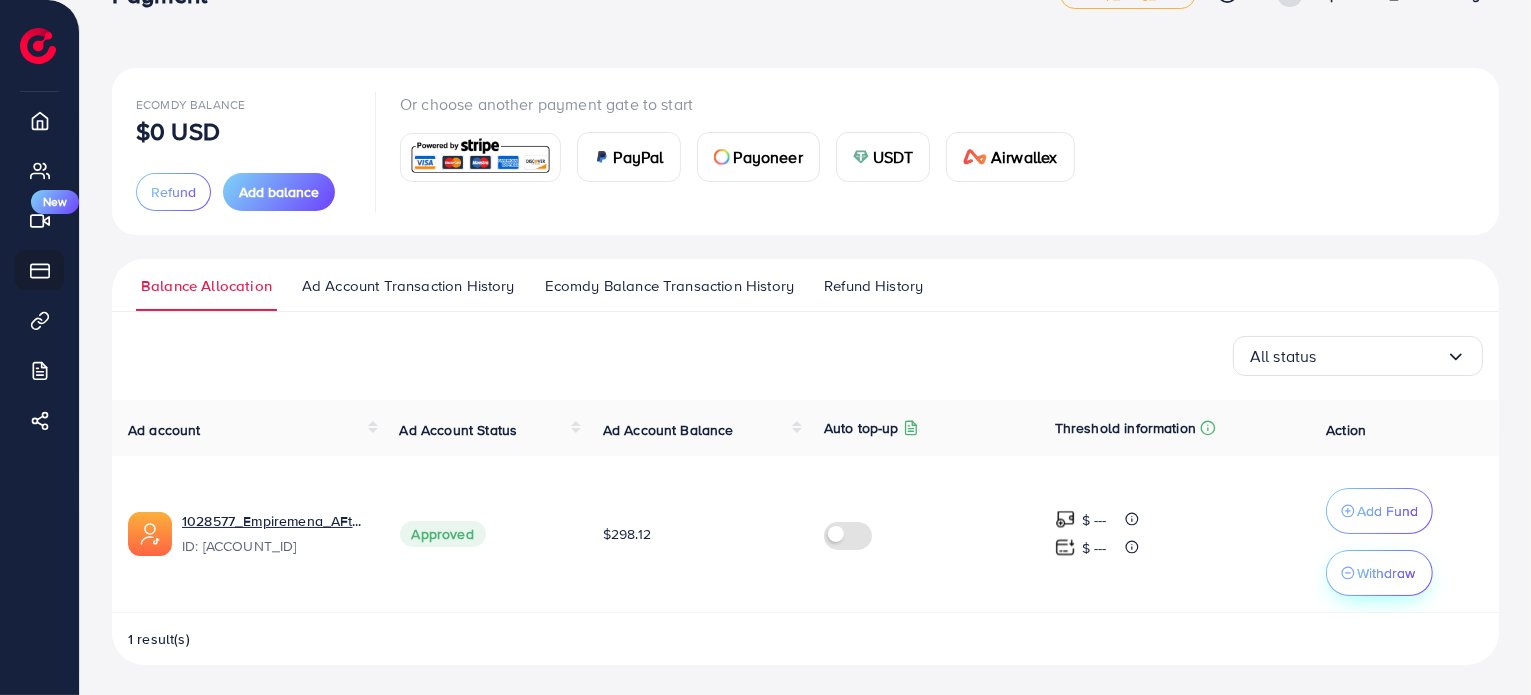 click on "Withdraw" at bounding box center (1386, 573) 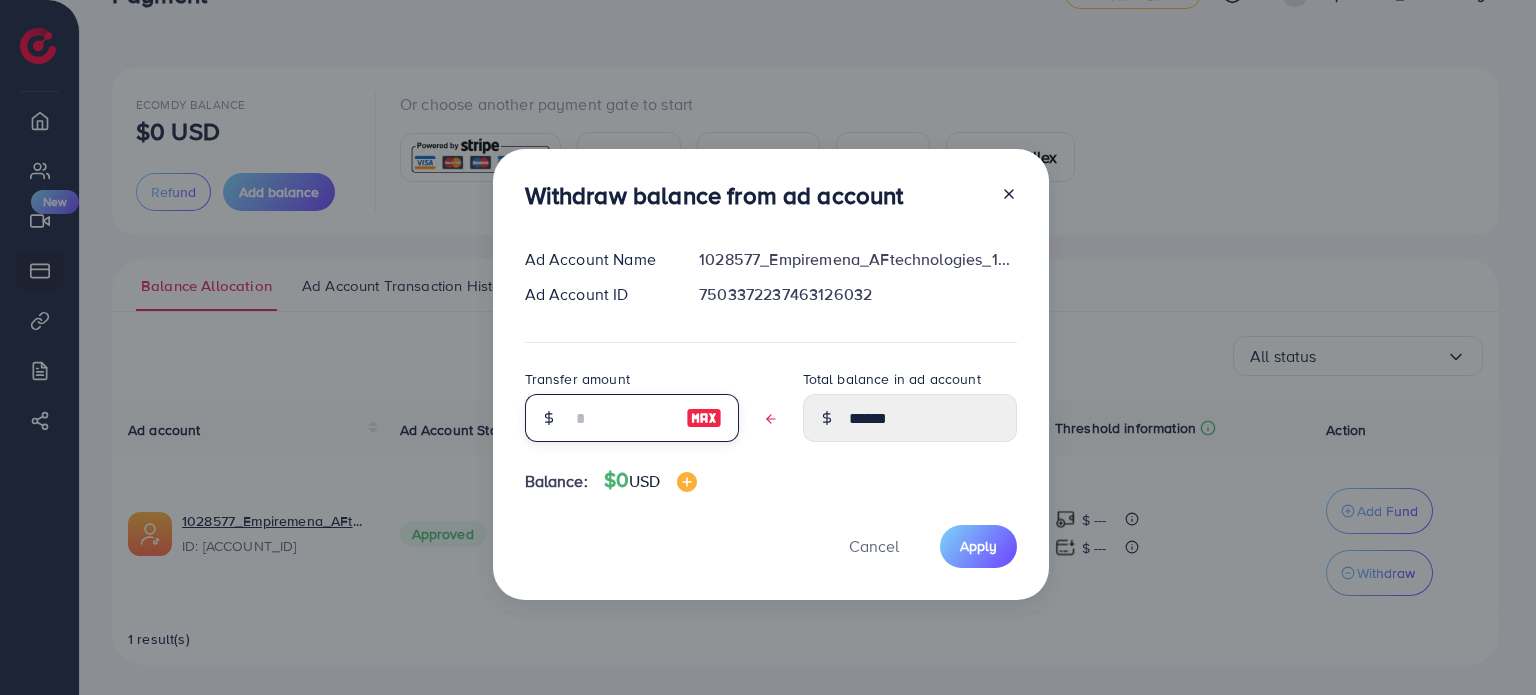 click at bounding box center [621, 418] 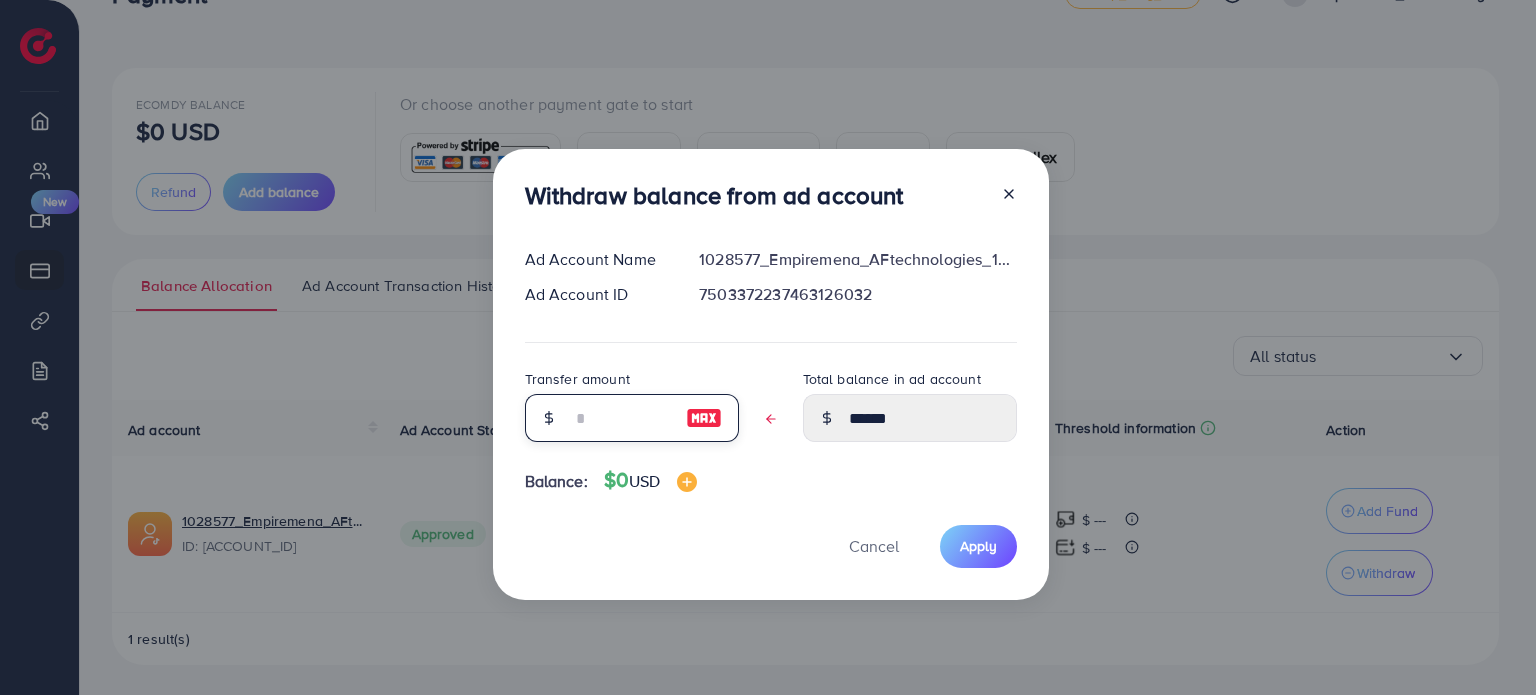 type on "*" 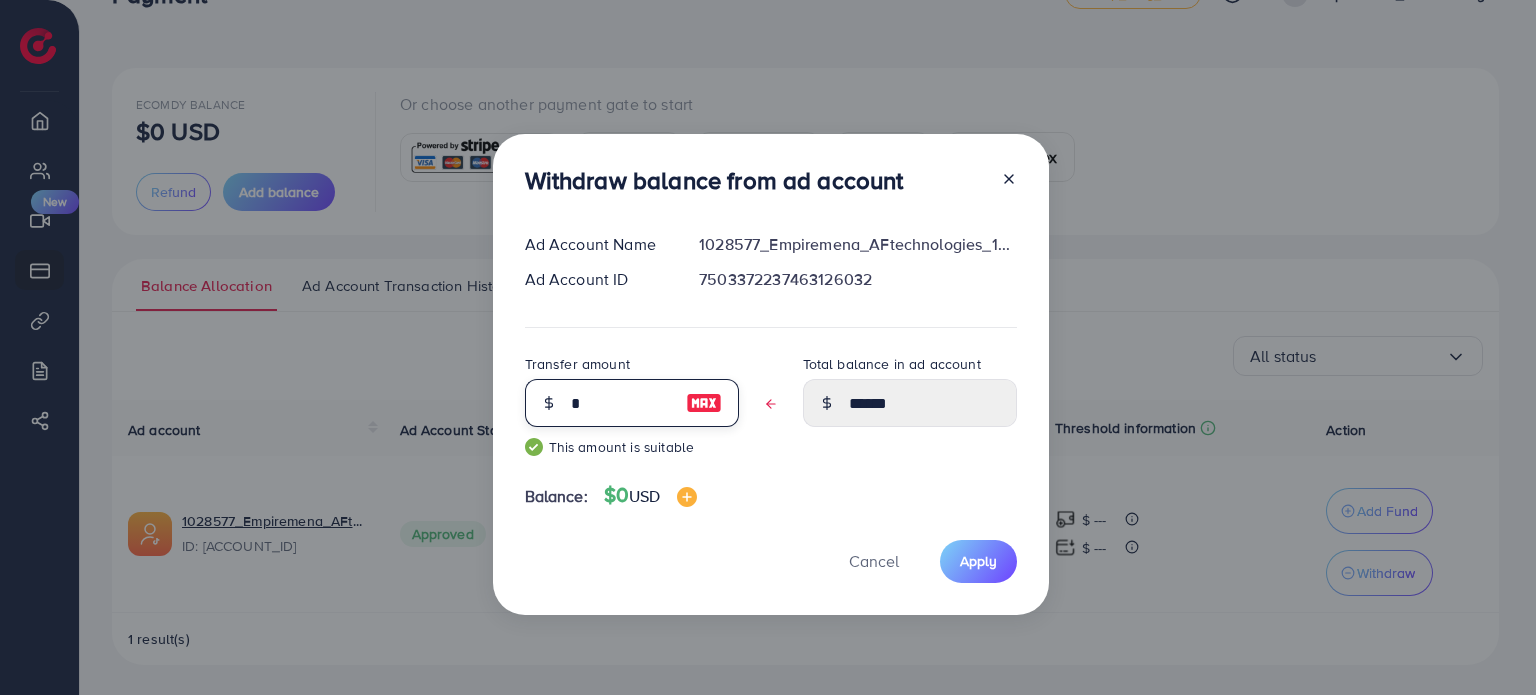type on "******" 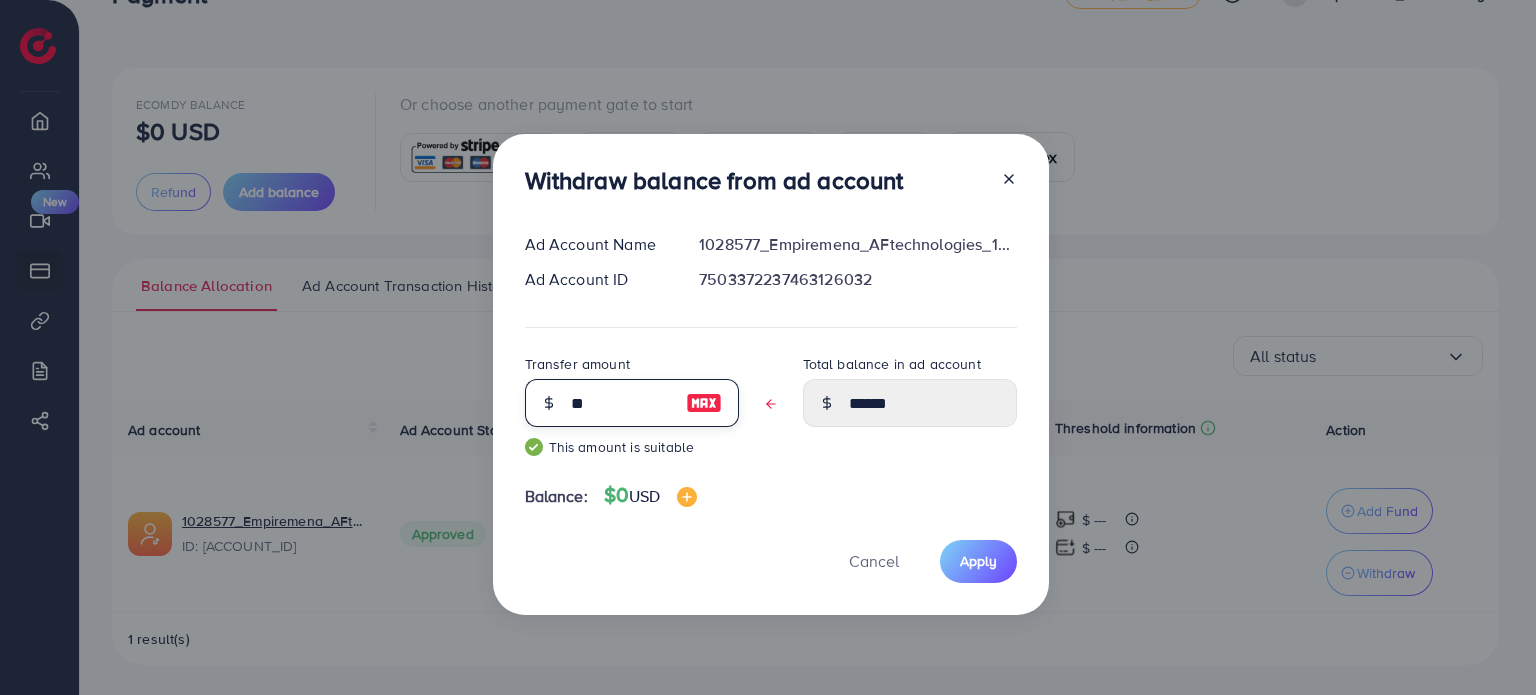 type on "******" 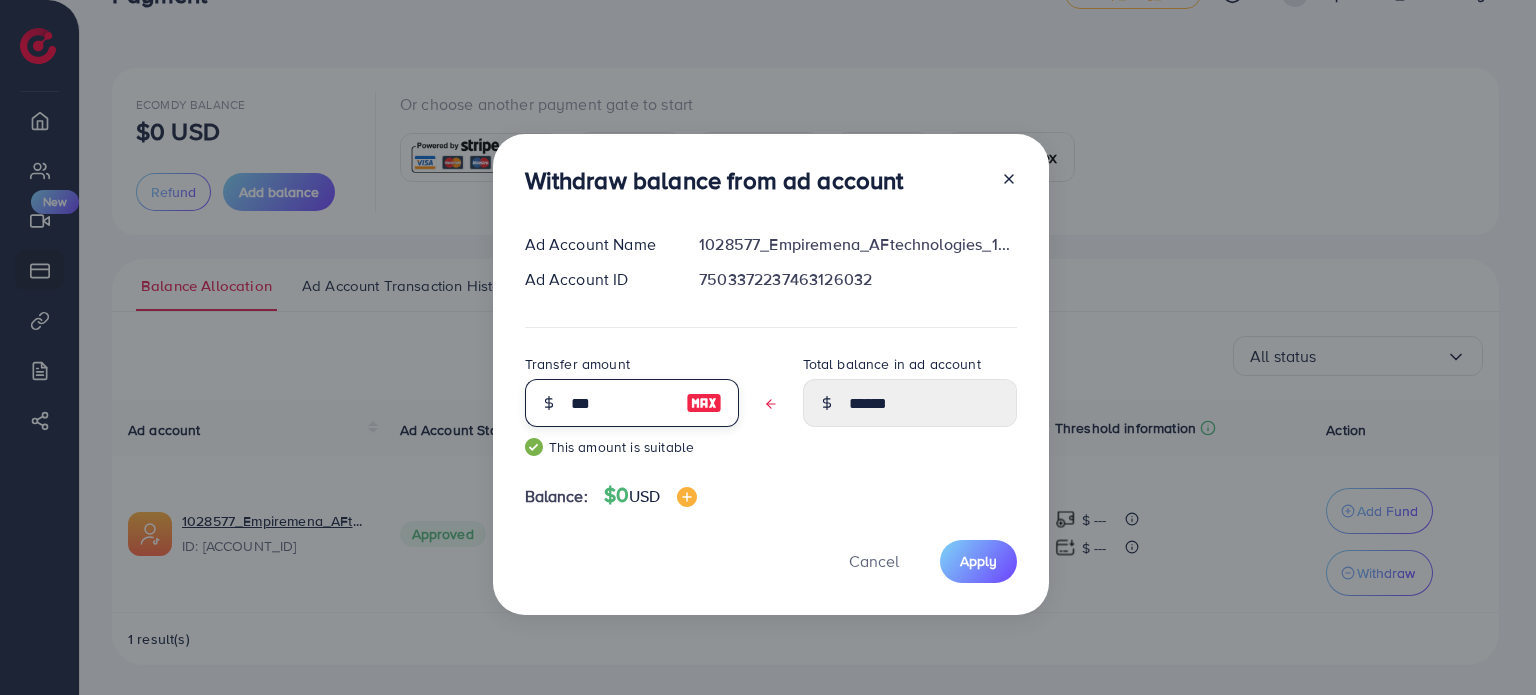 type on "****" 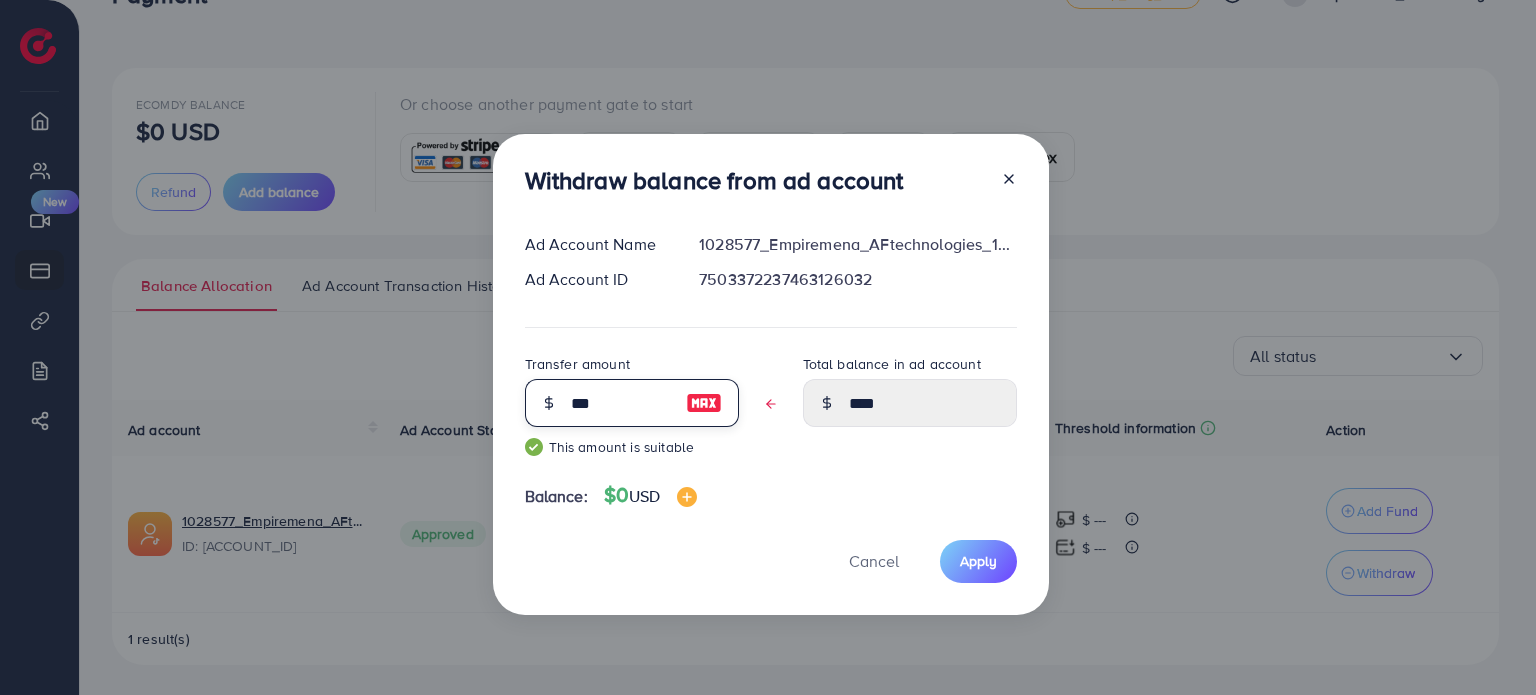 type on "**" 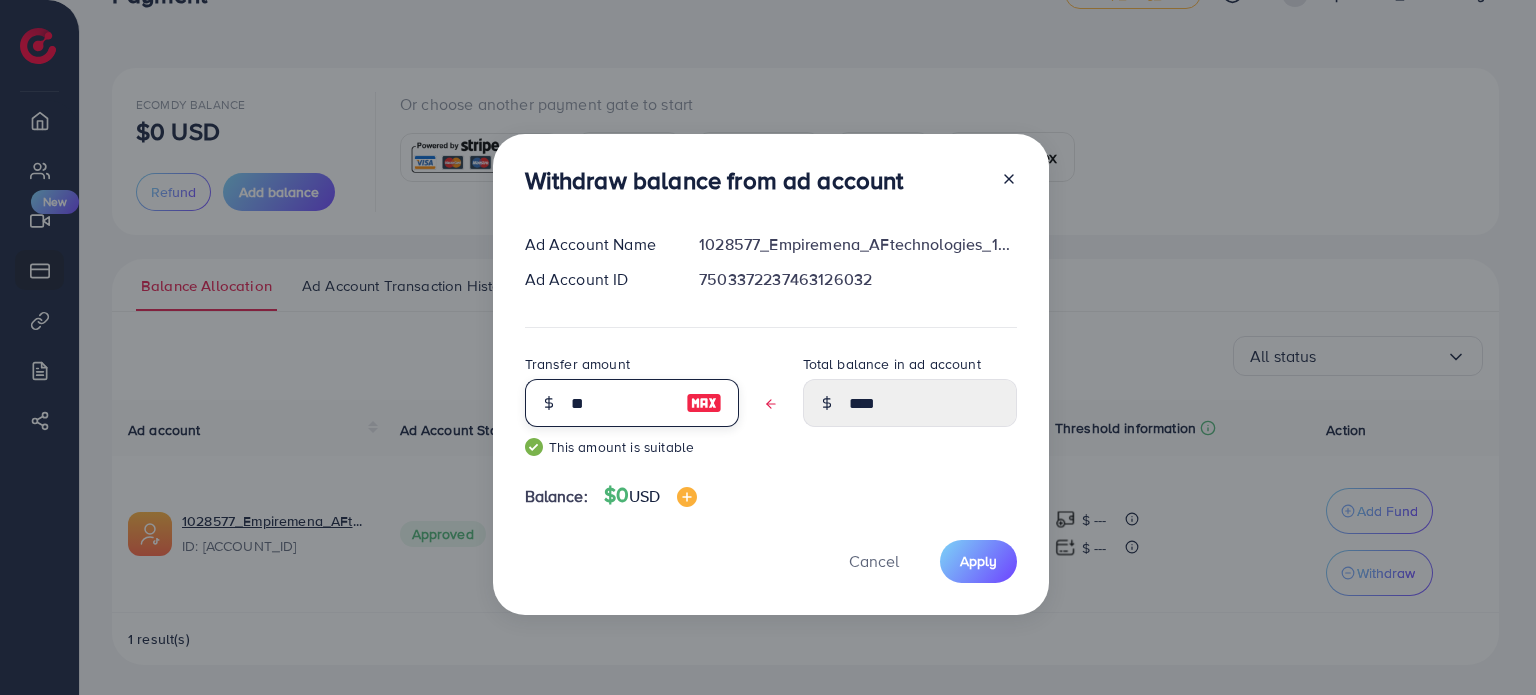 type on "******" 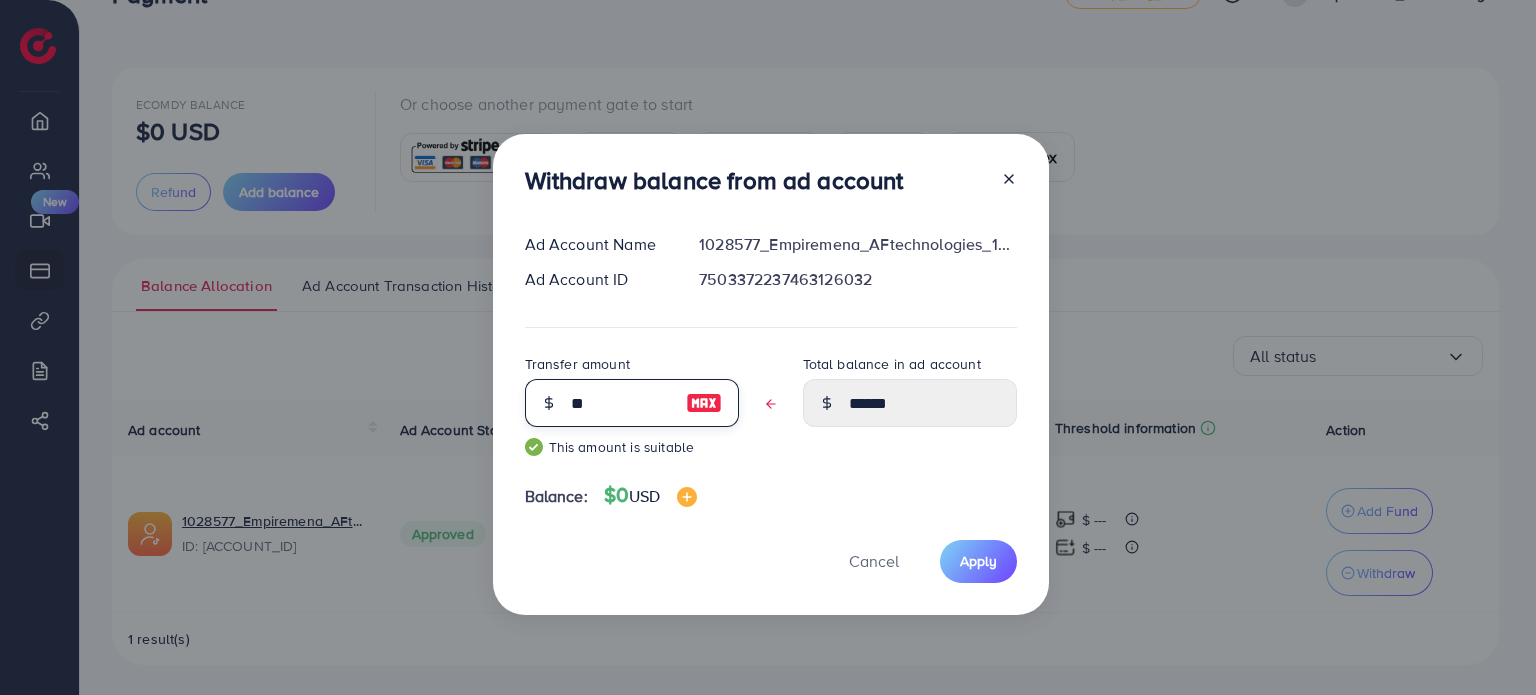 type on "*" 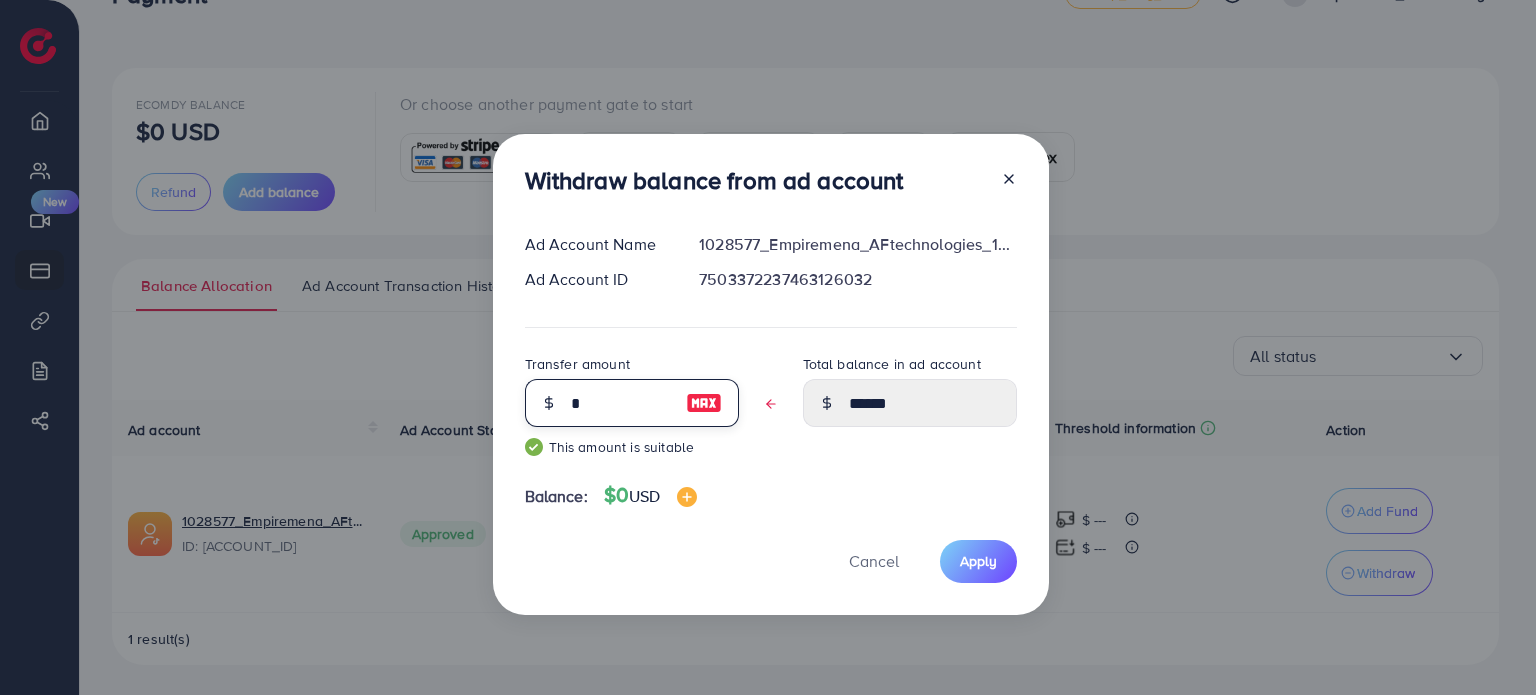 type on "******" 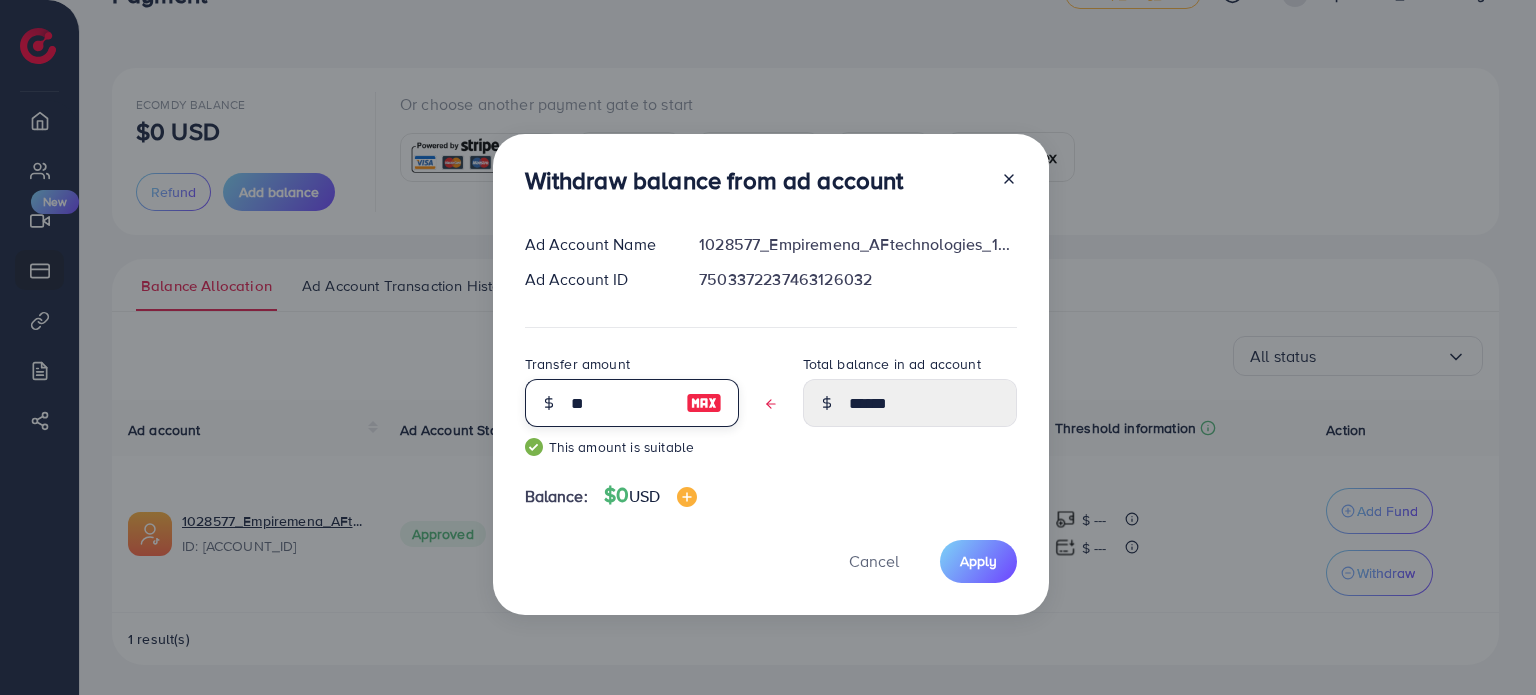 type on "******" 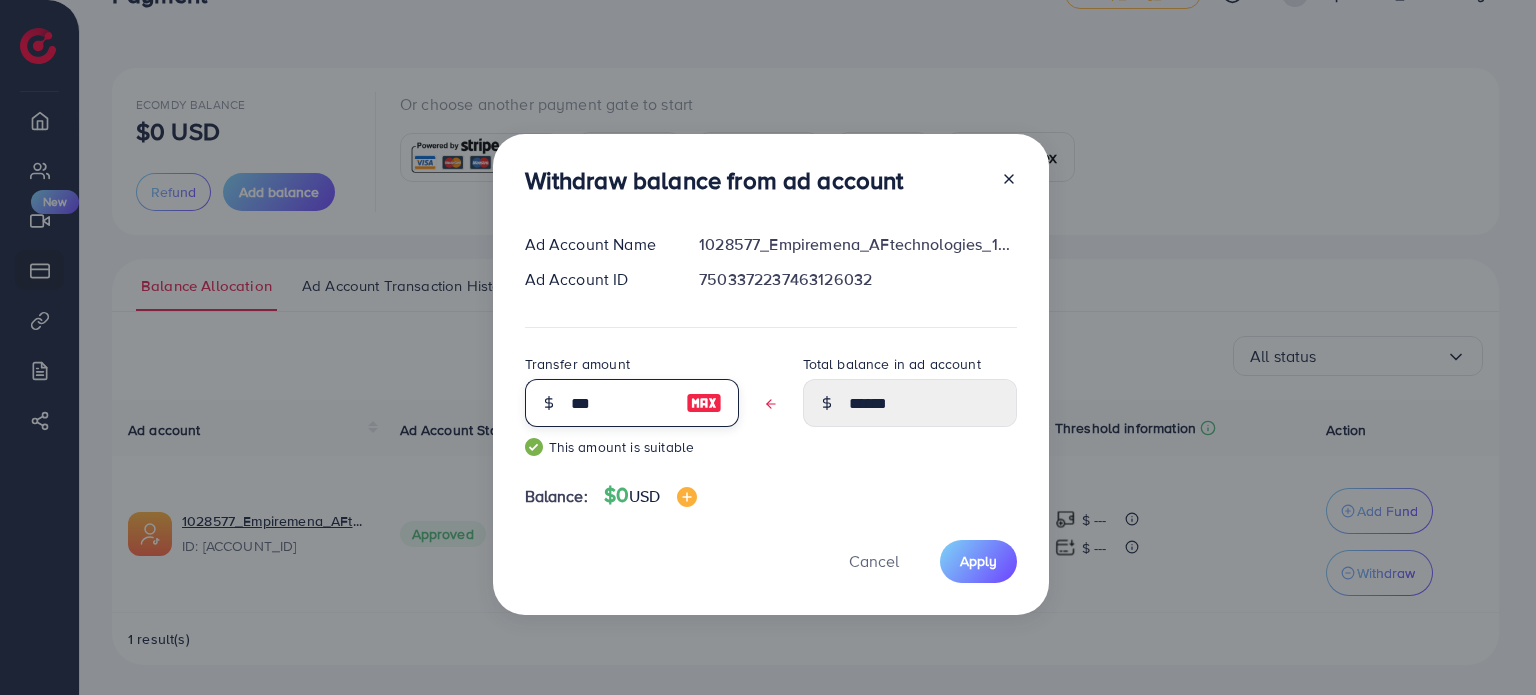 type on "****" 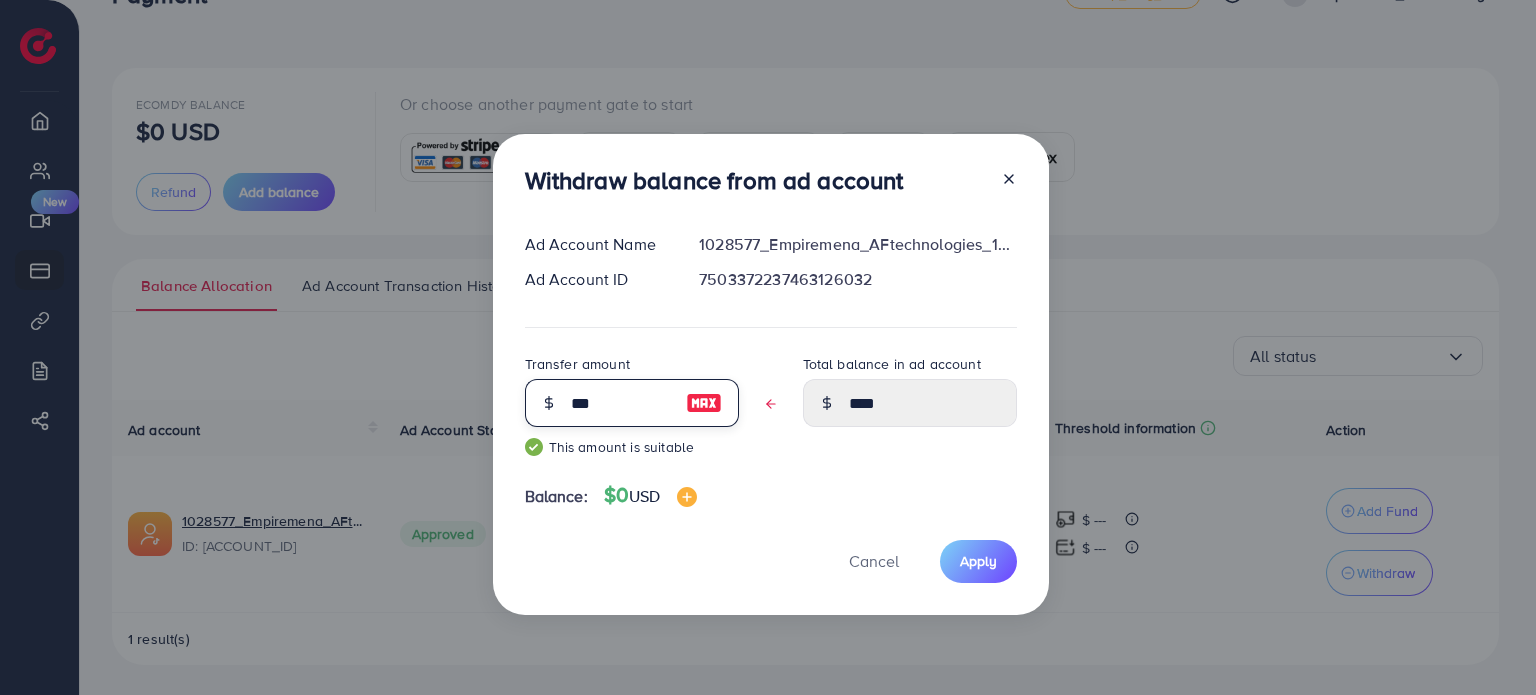 type on "***" 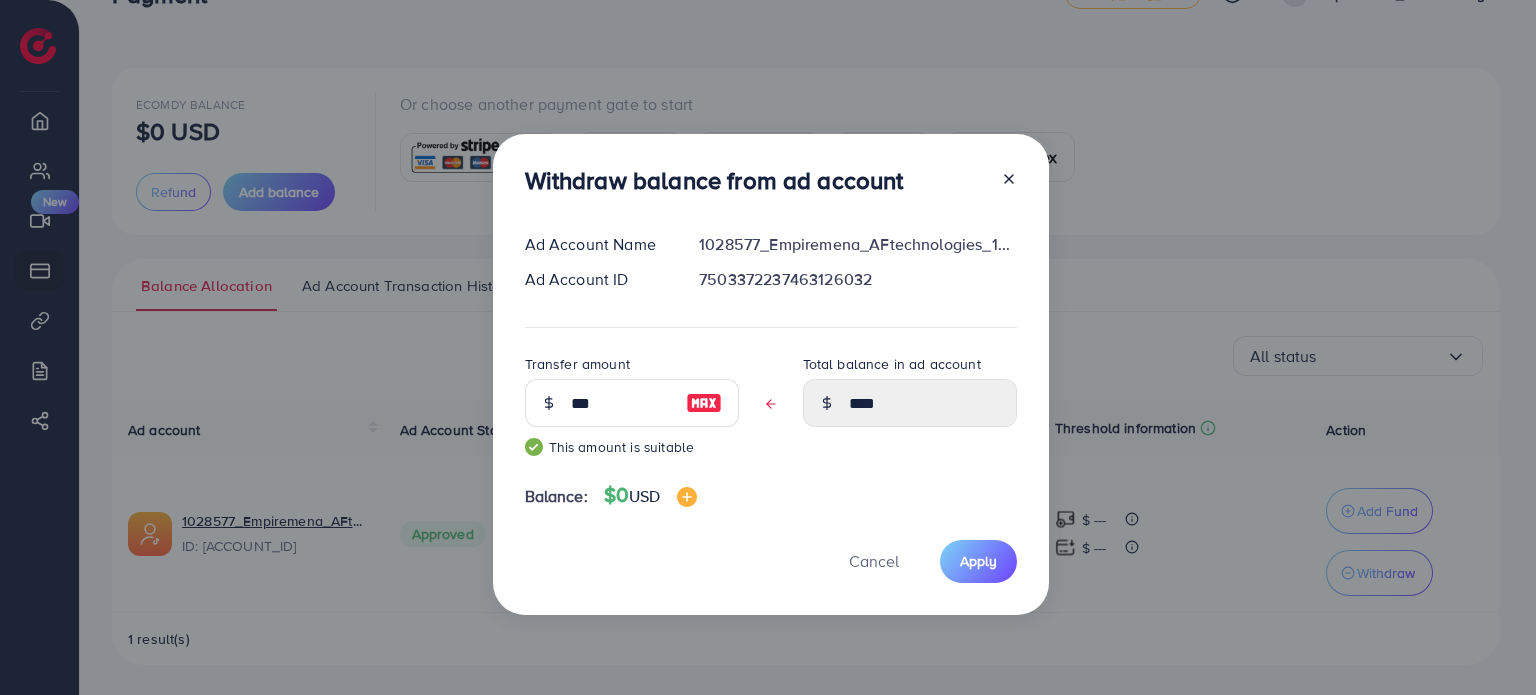 click on "Total balance in ad account" at bounding box center [892, 364] 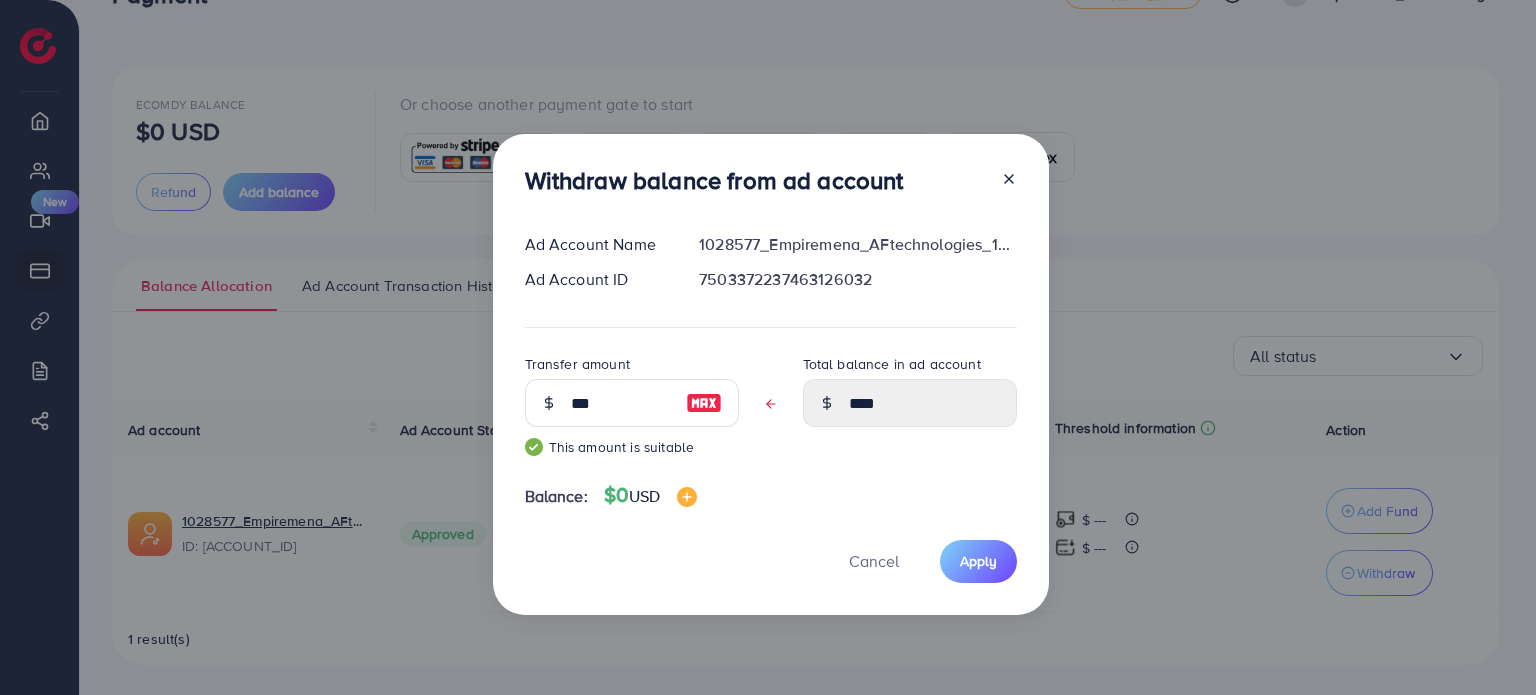click at bounding box center (1001, 184) 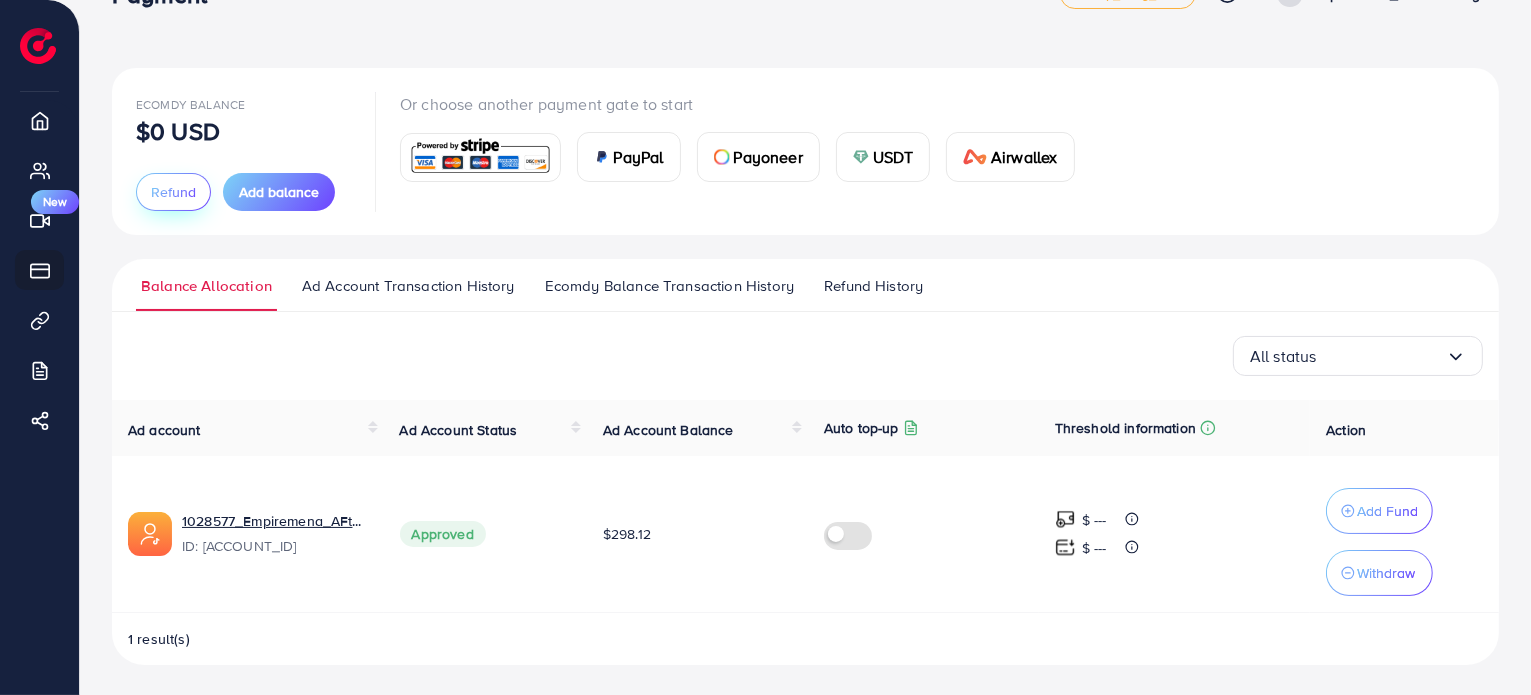 click on "Refund" at bounding box center [173, 192] 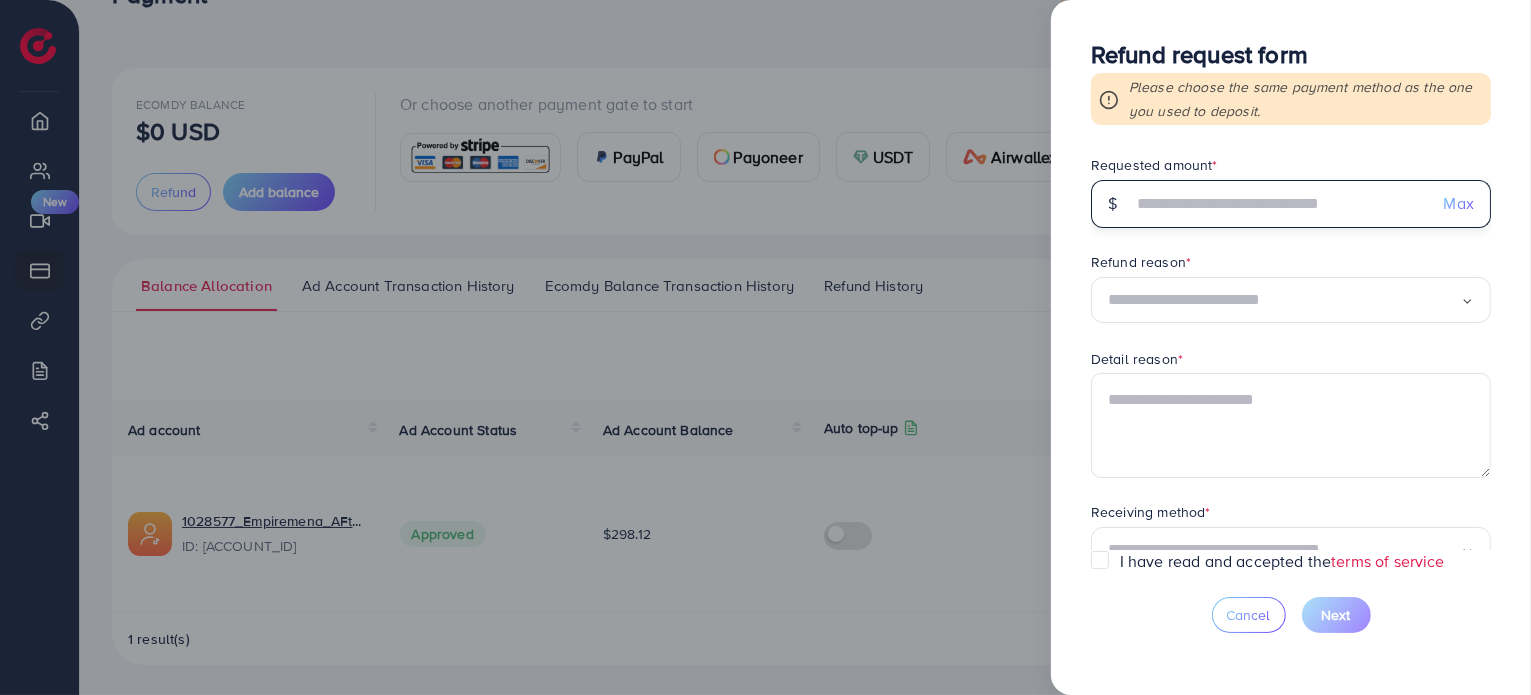 click at bounding box center (1280, 204) 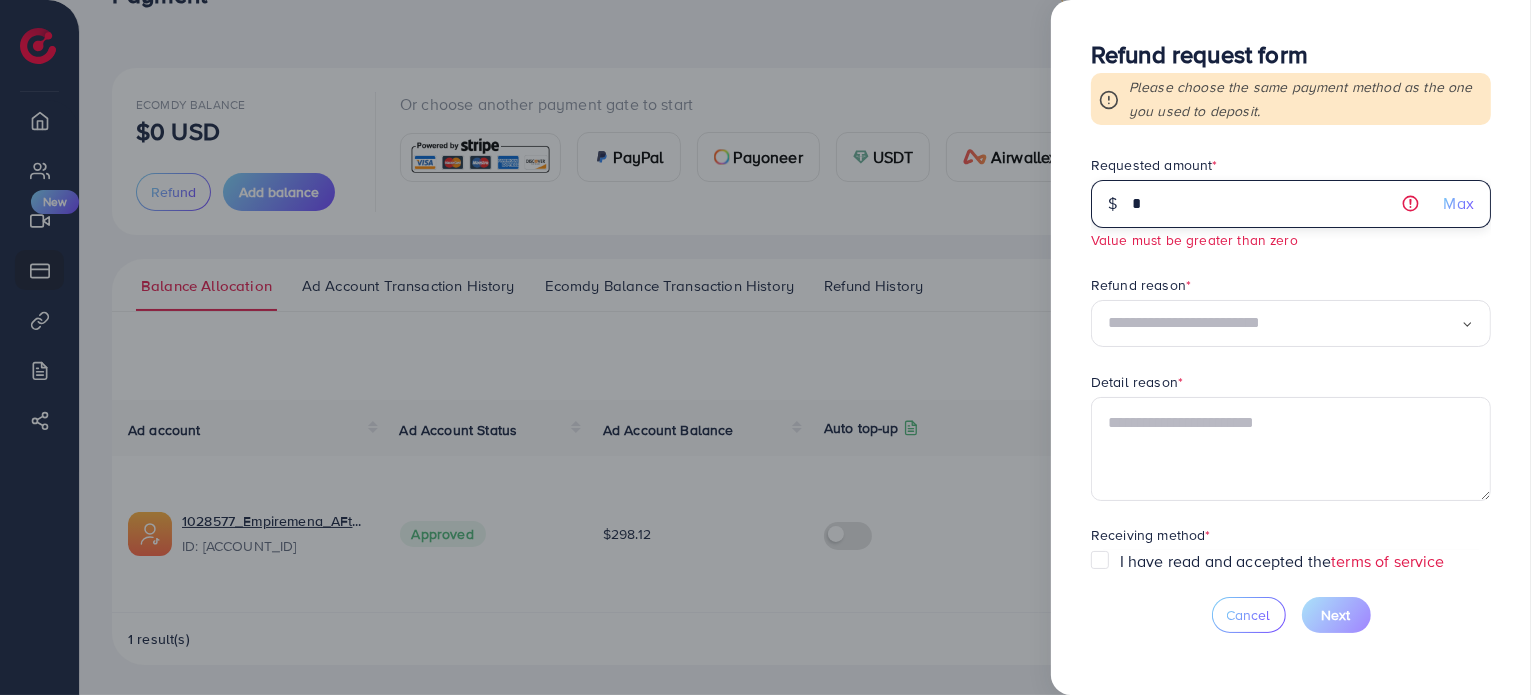 type on "*" 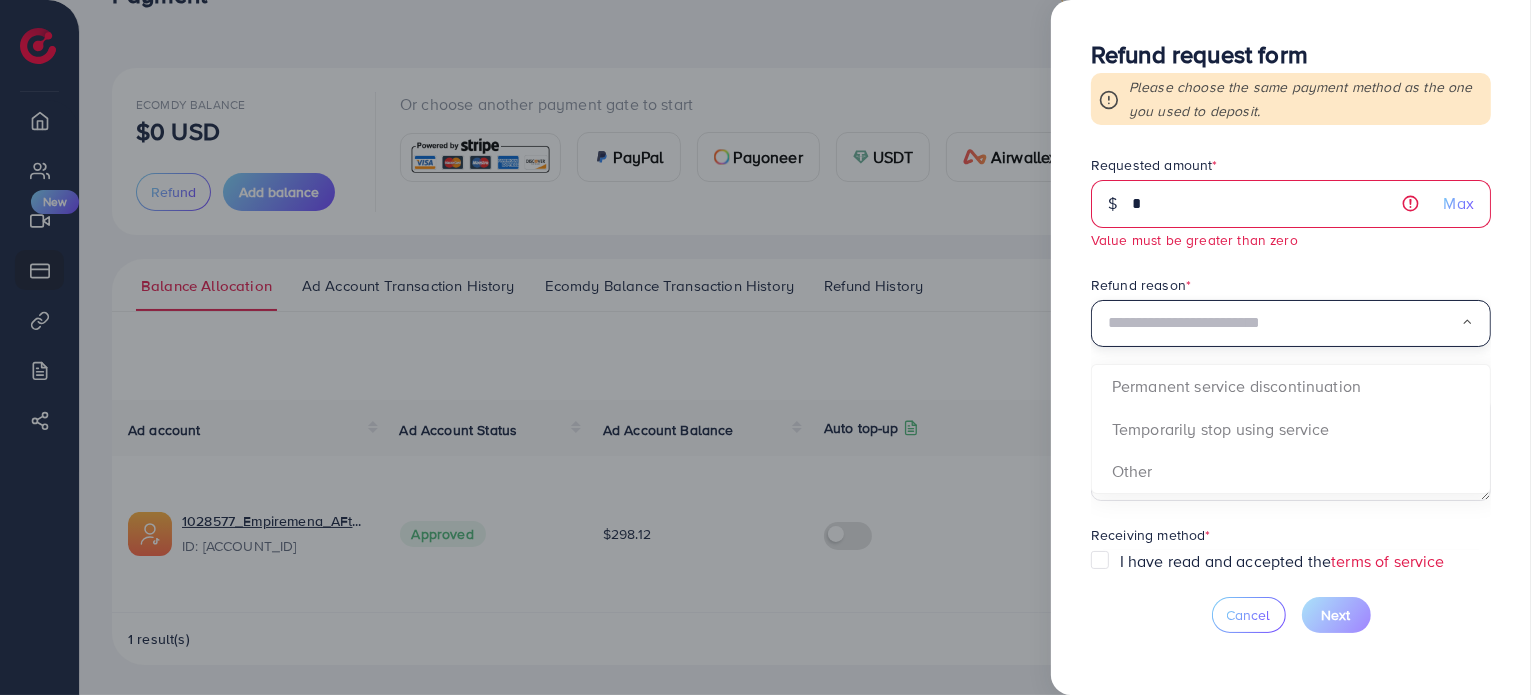 click at bounding box center [1284, 323] 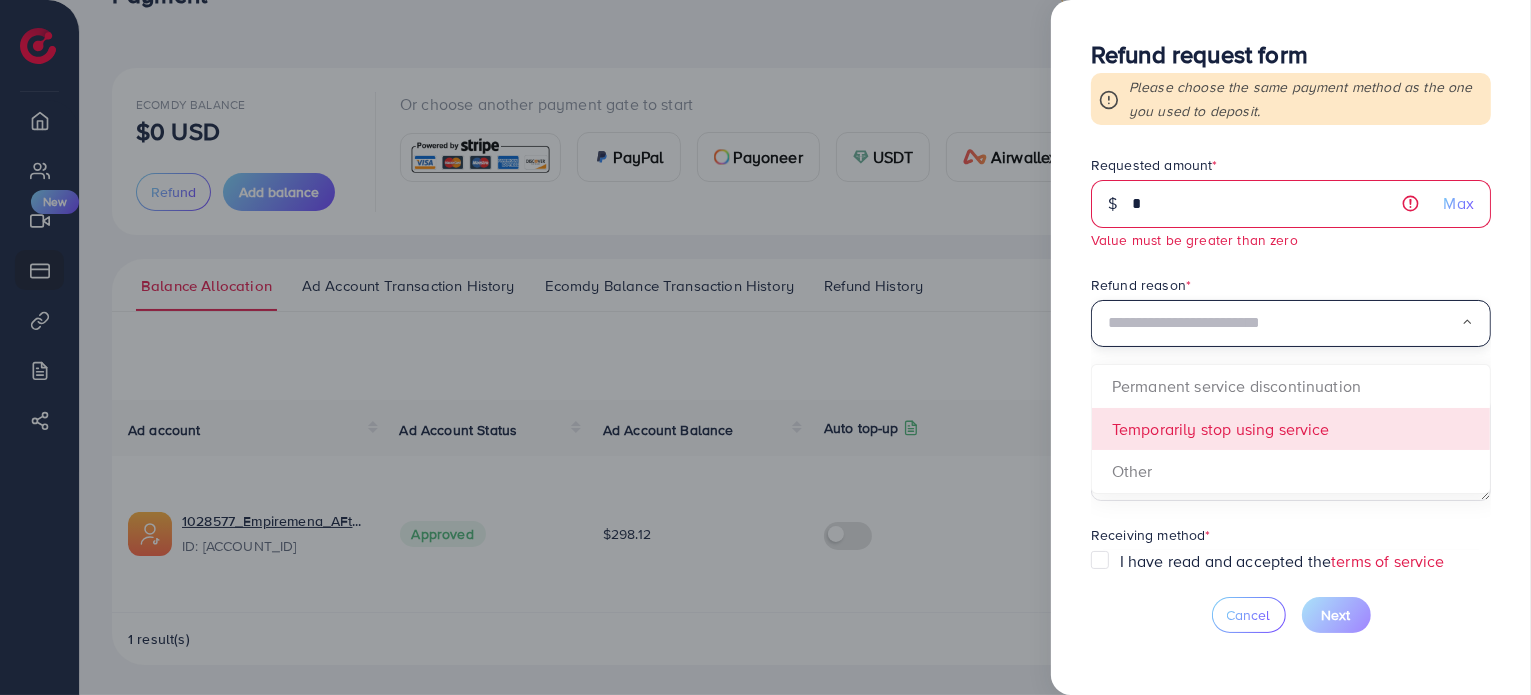 click on "Requested amount  * $ *  Max  Value must be greater than zero  Refund reason  *           Loading...
Permanent service discontinuation
Temporarily stop using service
Other
Detail reason  *  Receiving method  *           Loading..." at bounding box center [1291, 352] 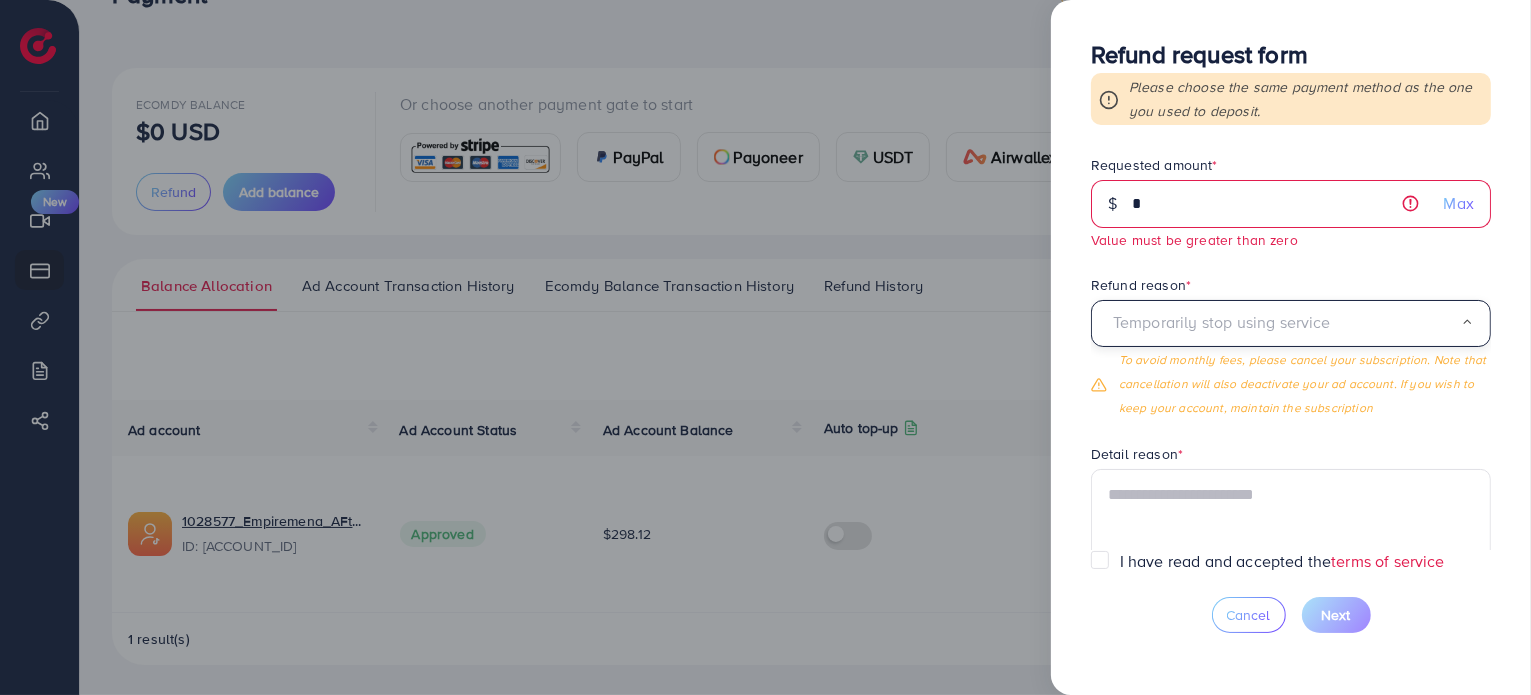 click on "Temporarily stop using service" at bounding box center [1284, 323] 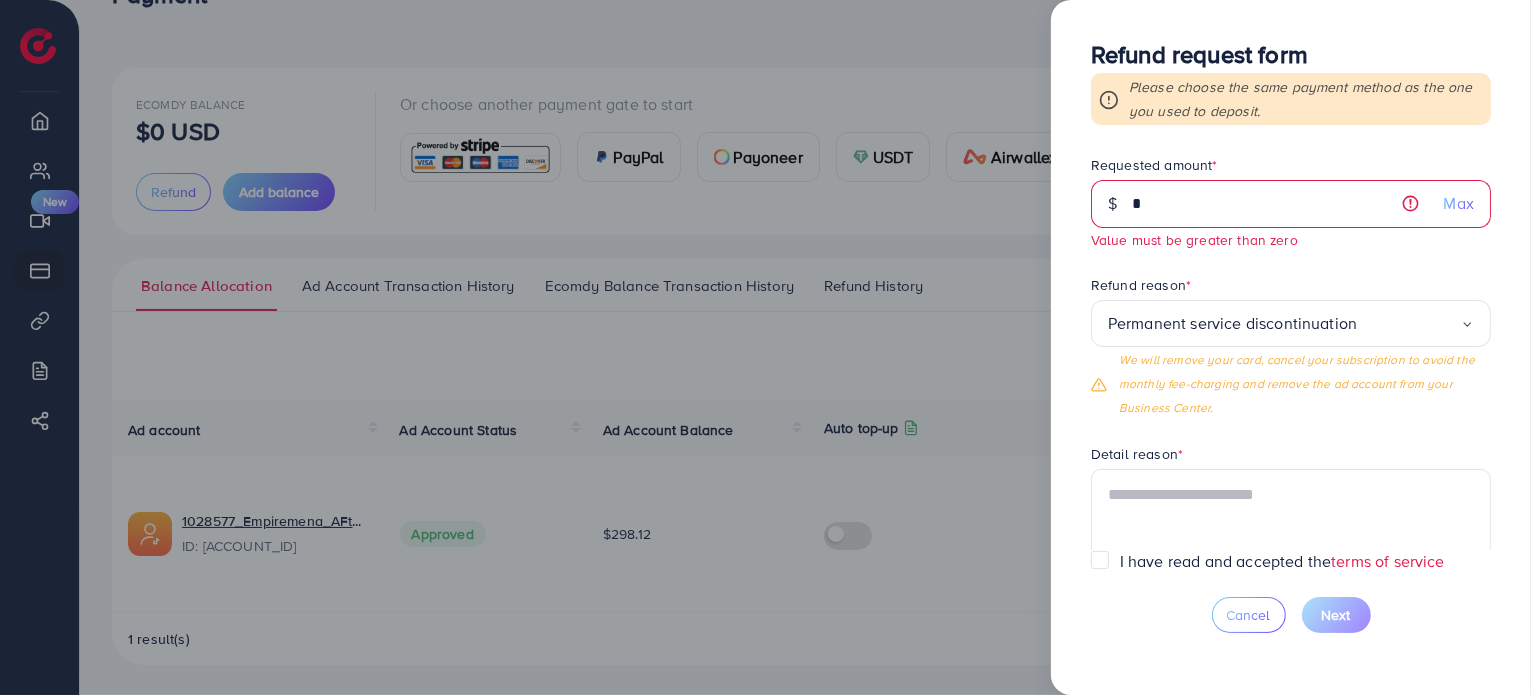 click on "Permanent service discontinuation
Loading...
Permanent service discontinuation
Temporarily stop using service
Other
We will remove your card, cancel your subscription to avoid the monthly fee-charging and remove the ad account from your Business Center." at bounding box center [1291, 360] 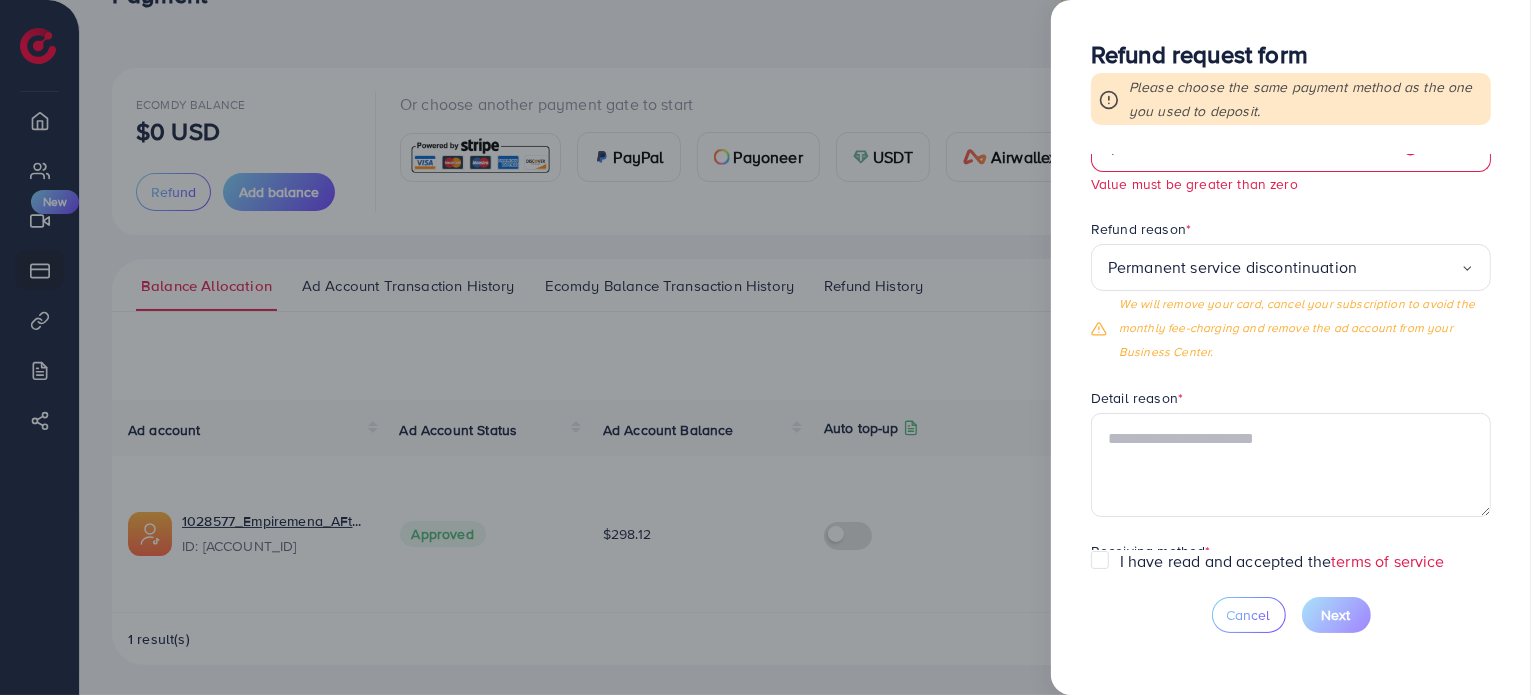 scroll, scrollTop: 143, scrollLeft: 0, axis: vertical 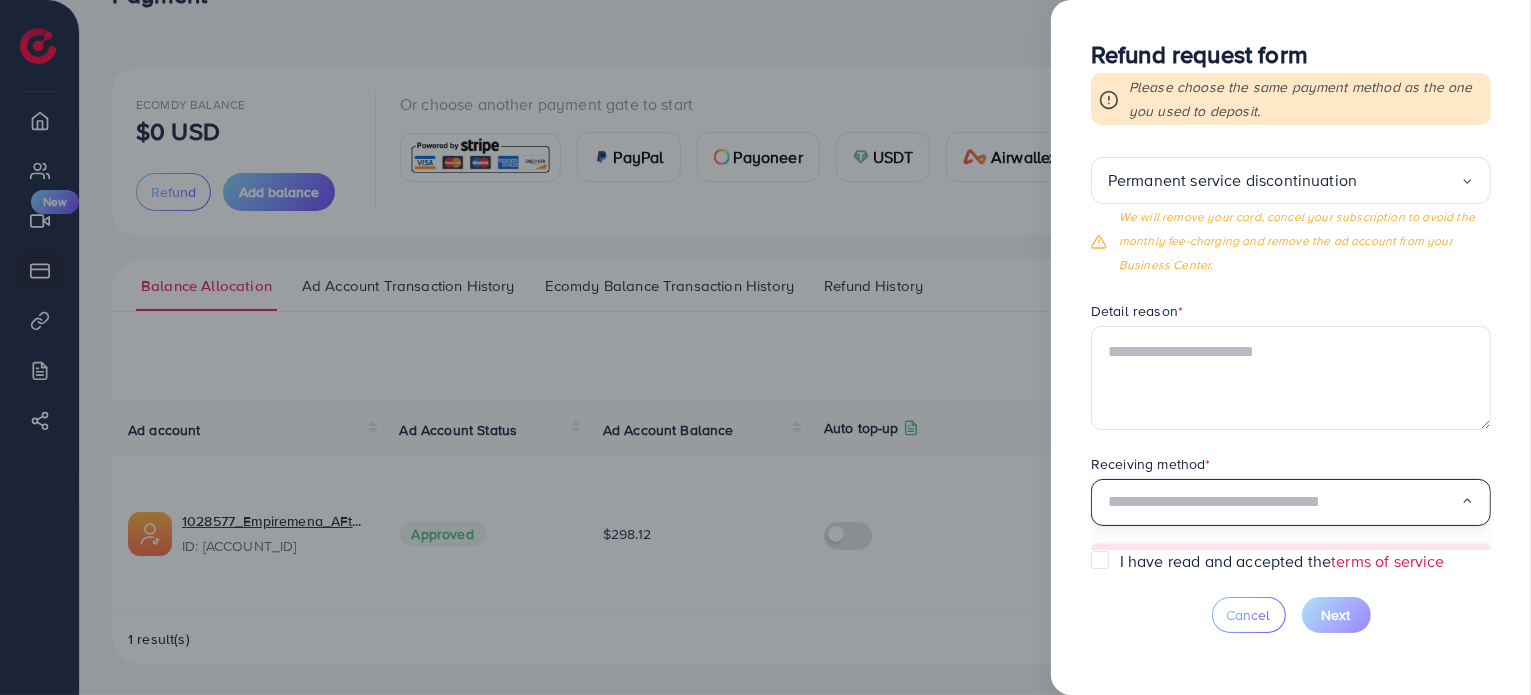 click at bounding box center (1284, 502) 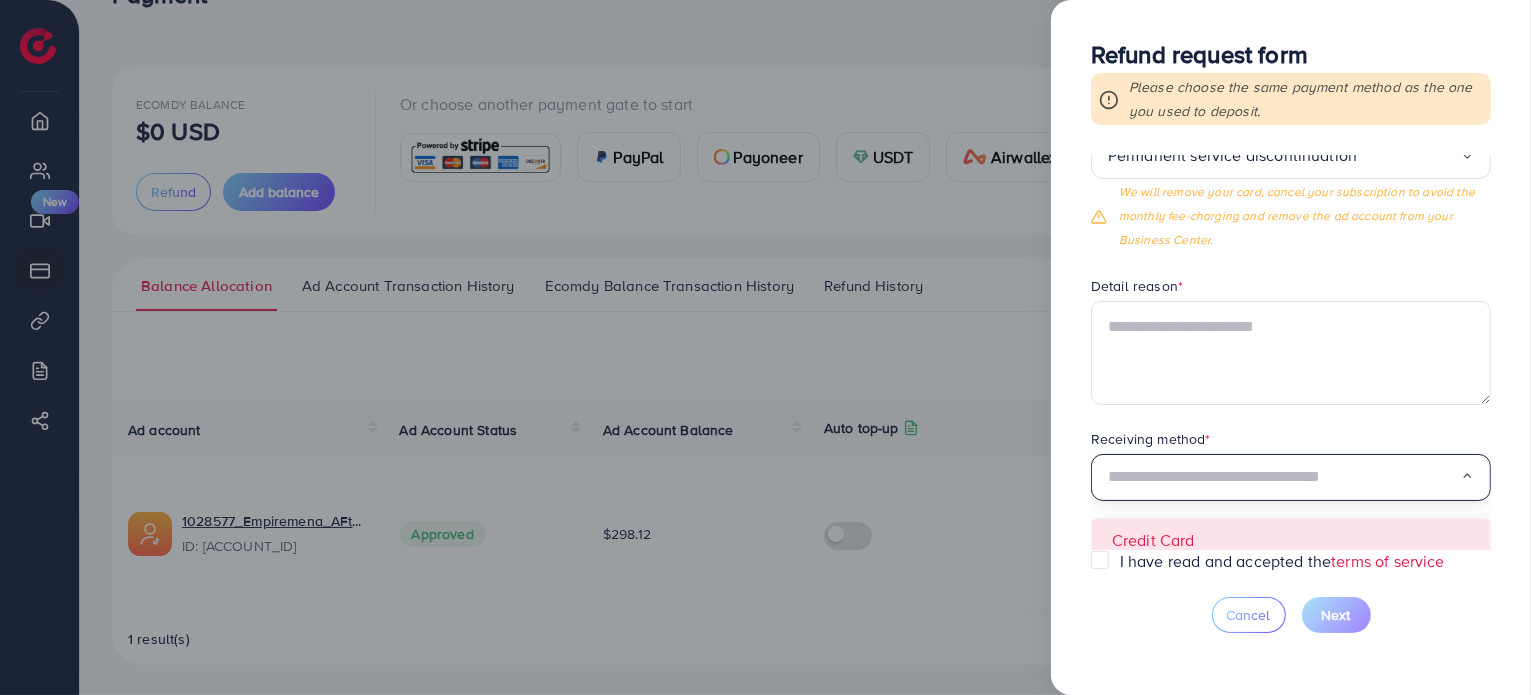 scroll, scrollTop: 179, scrollLeft: 0, axis: vertical 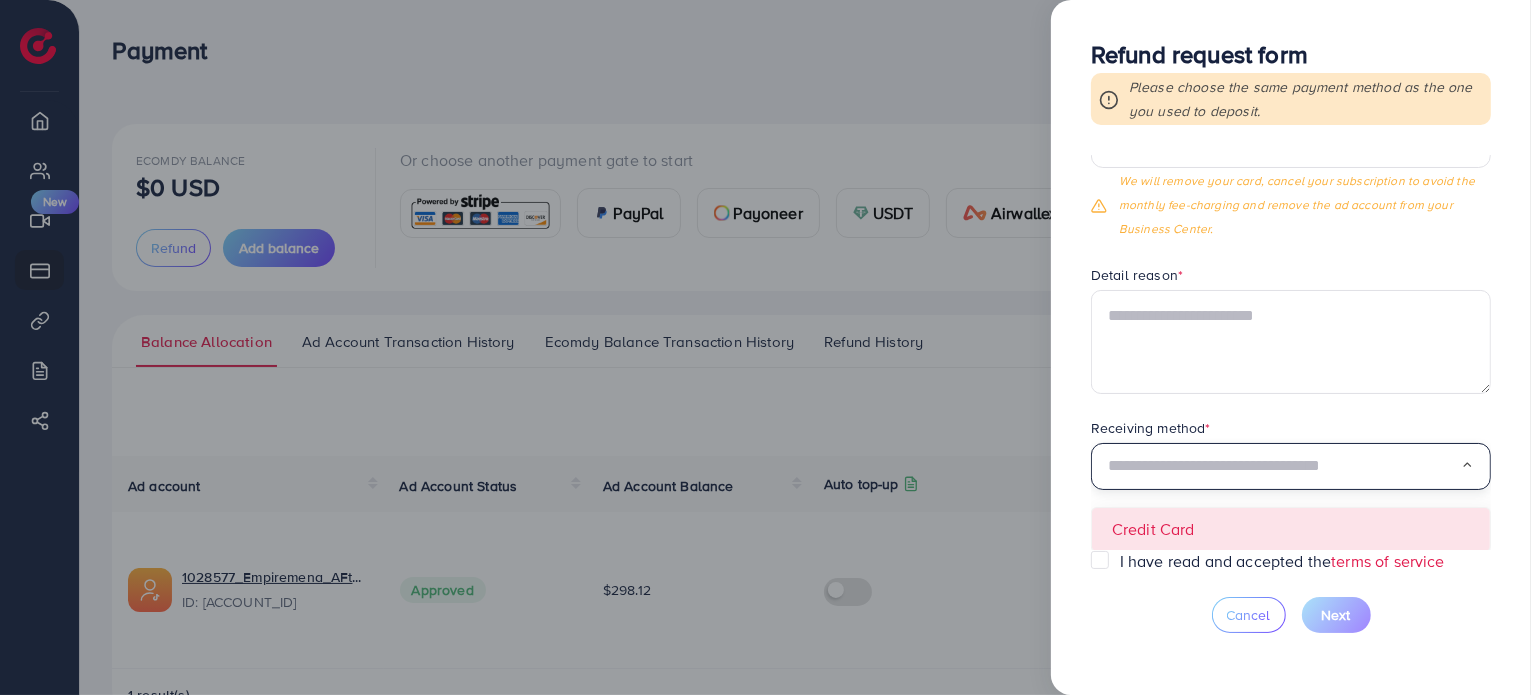 click on "Permanent service discontinuation
Loading..." at bounding box center [1291, 144] 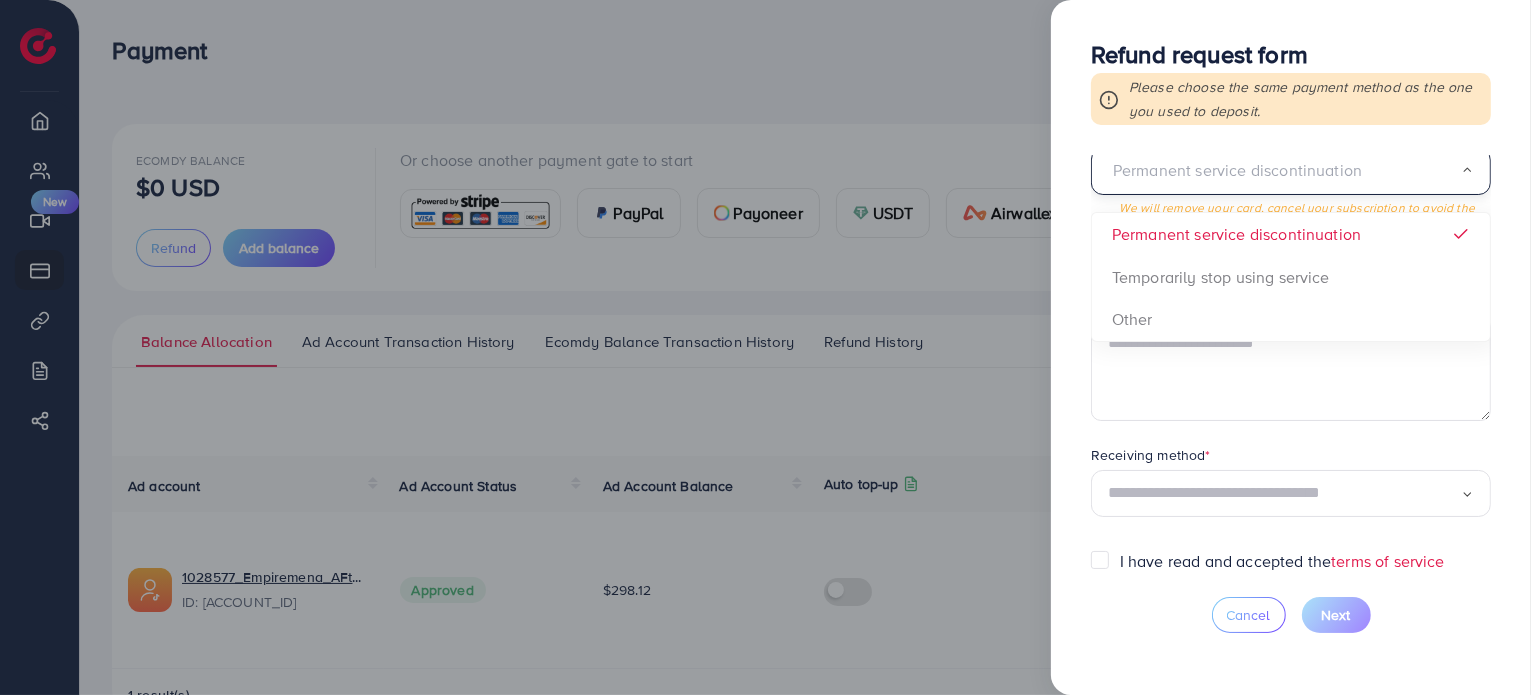 scroll, scrollTop: 143, scrollLeft: 0, axis: vertical 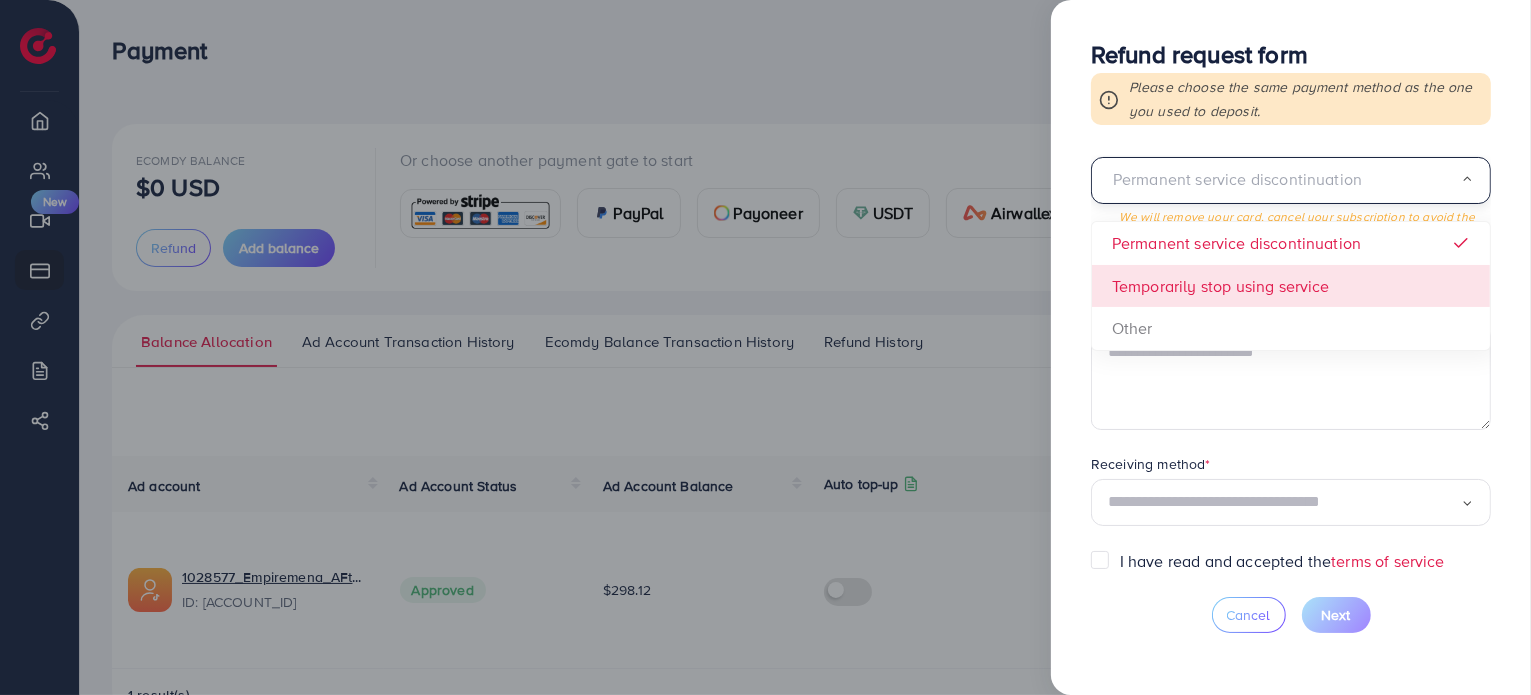 type on "*" 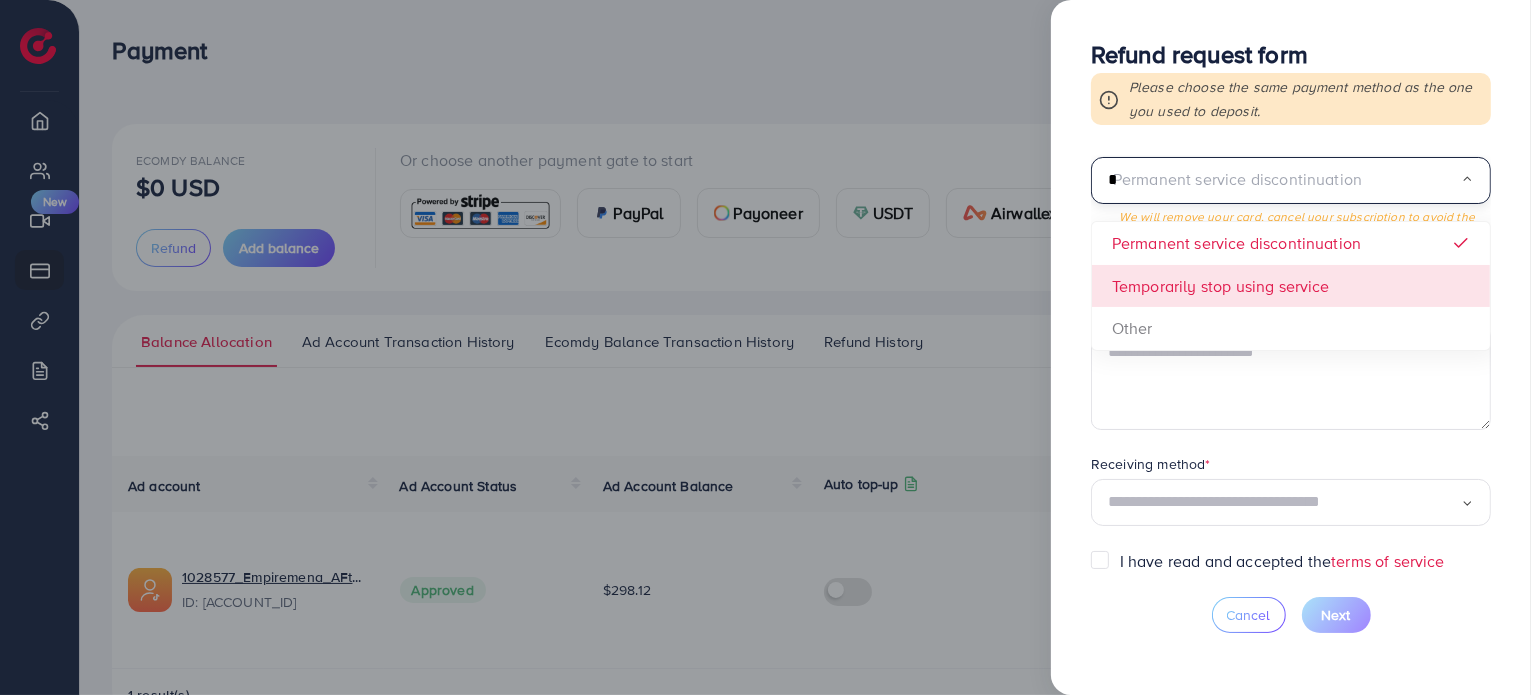 type on "**" 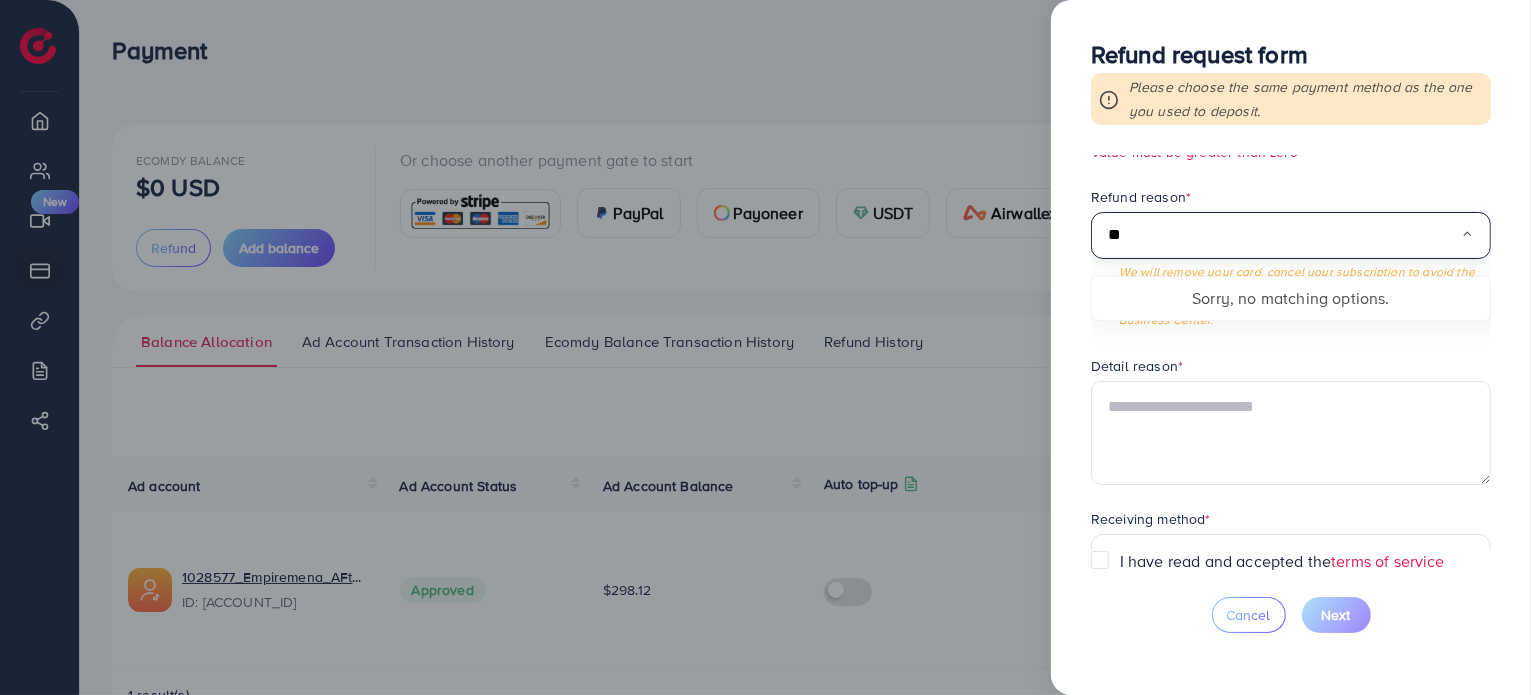 scroll, scrollTop: 0, scrollLeft: 0, axis: both 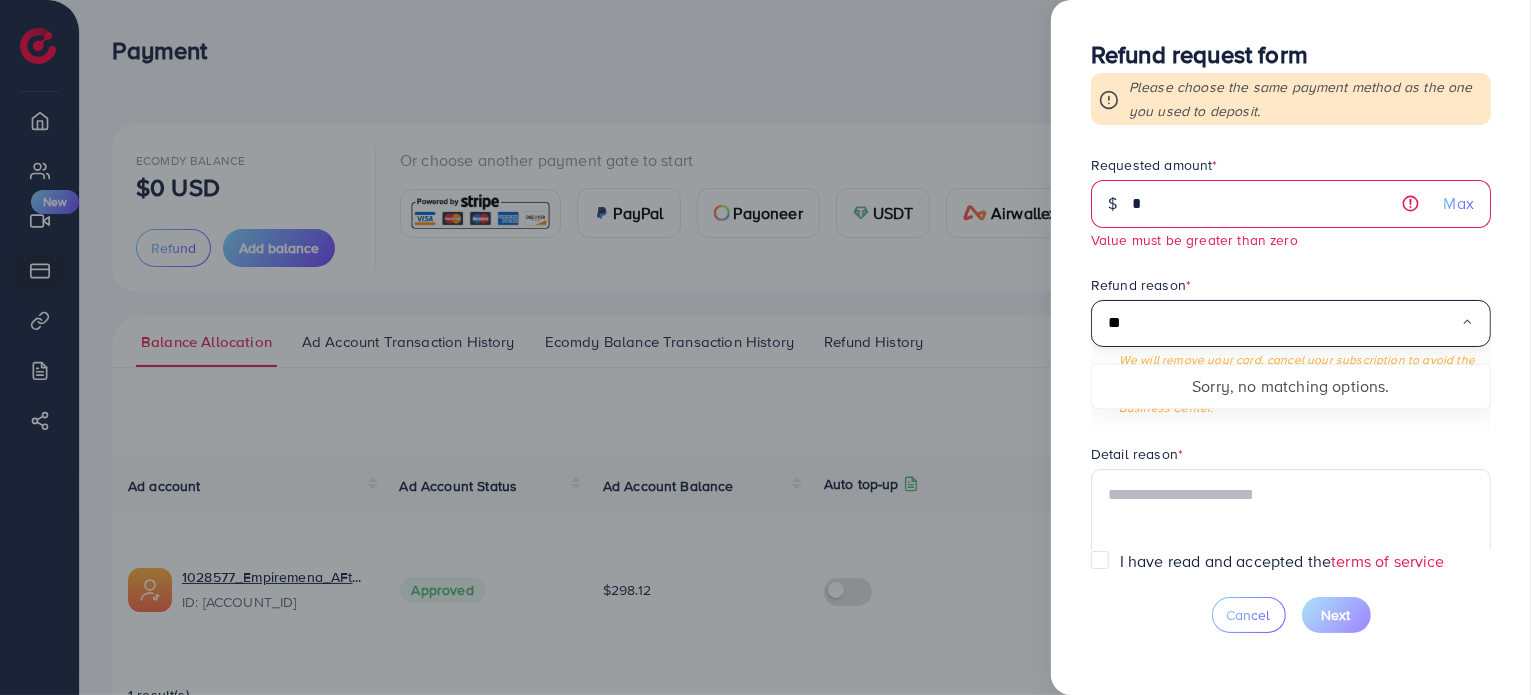 click on "**" at bounding box center (1284, 323) 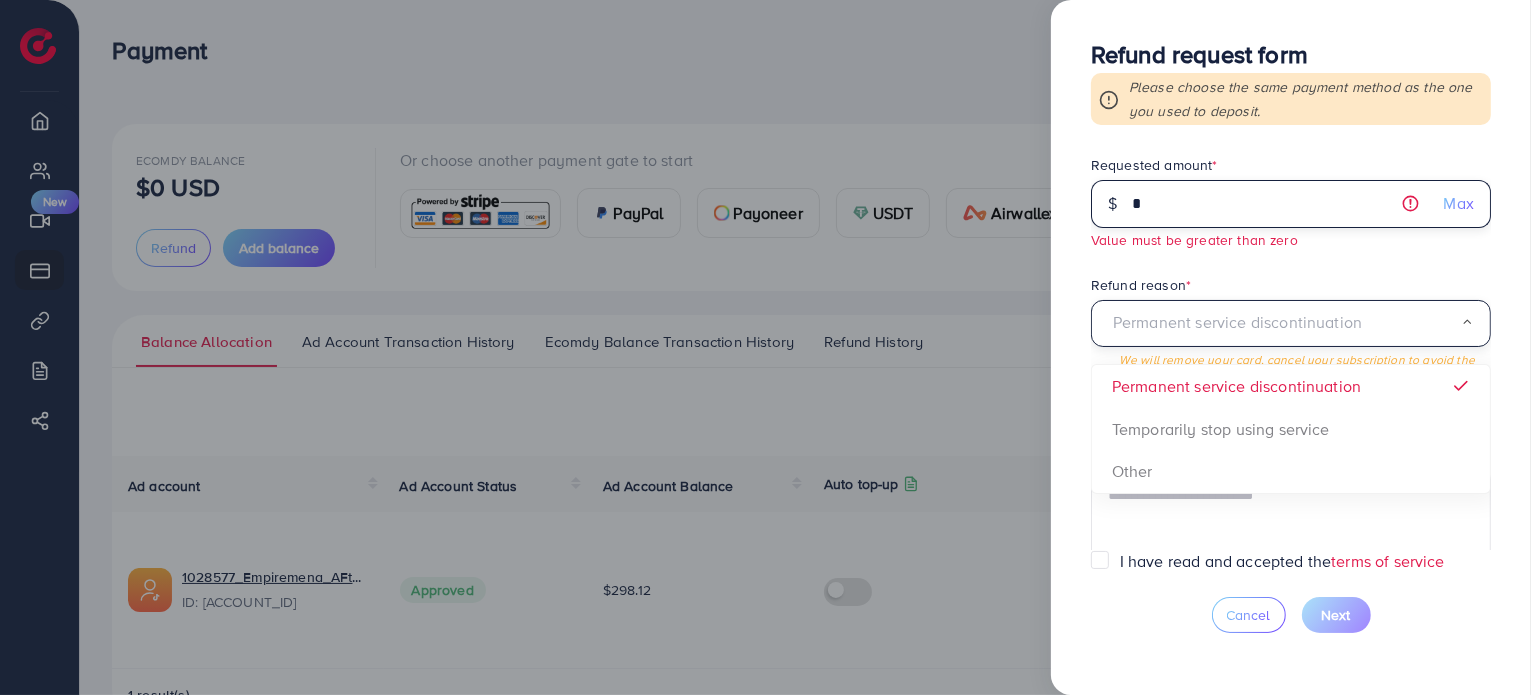 click on "*" at bounding box center [1280, 204] 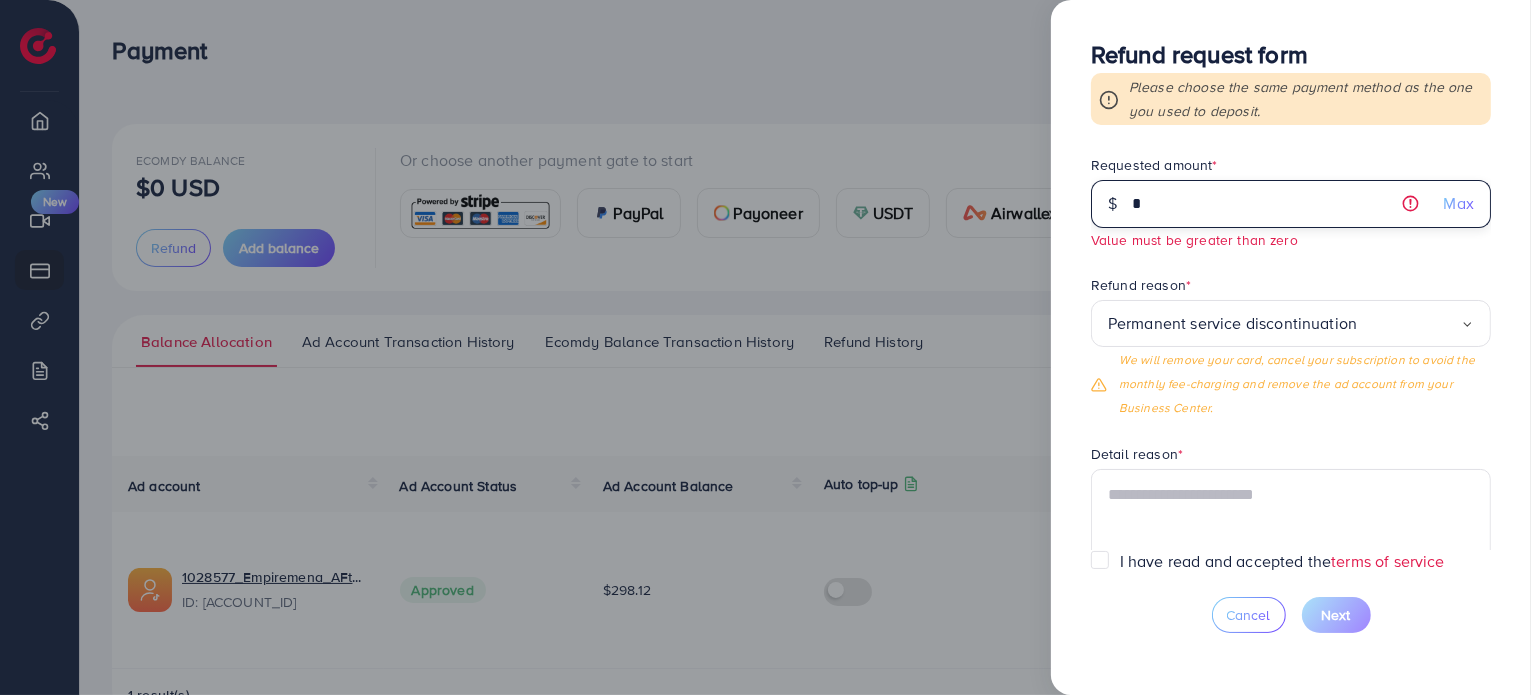 click on "*" at bounding box center [1280, 204] 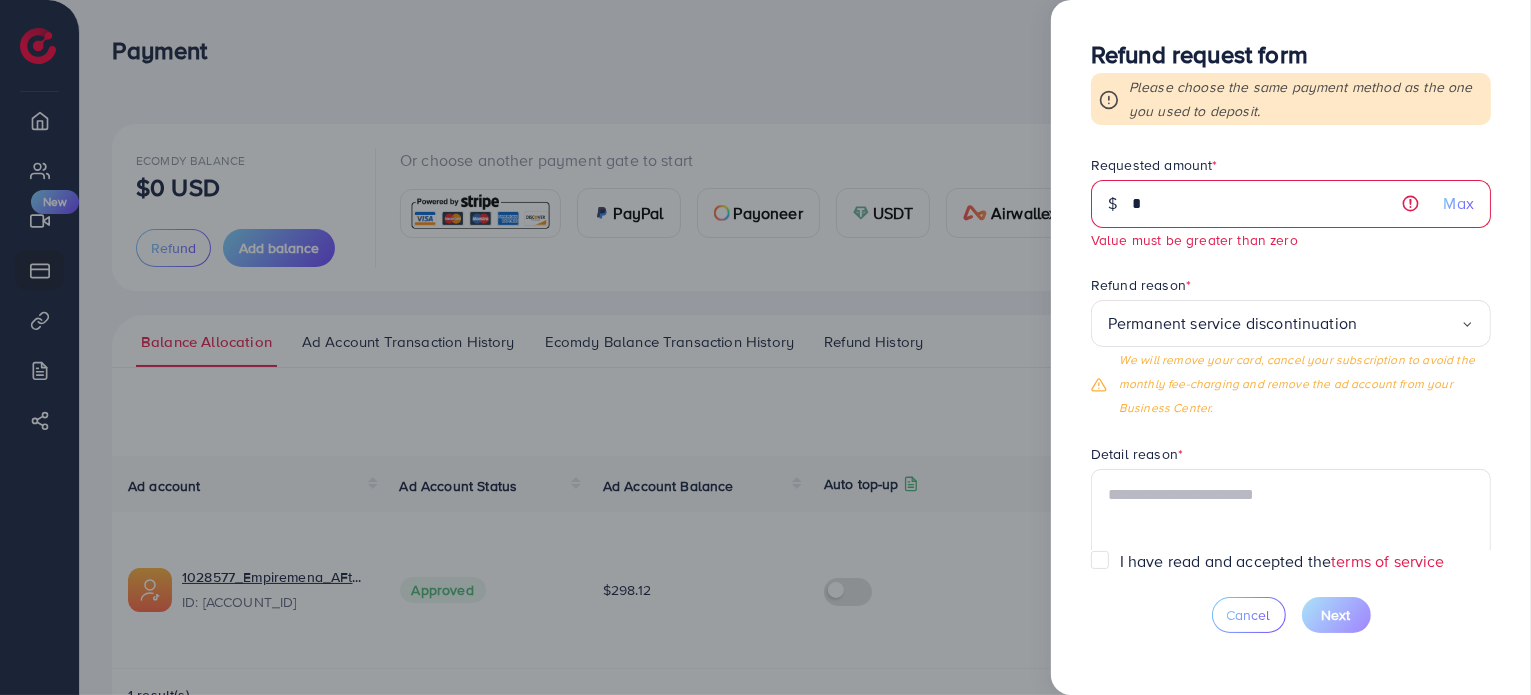 click on "Max" at bounding box center [1459, 203] 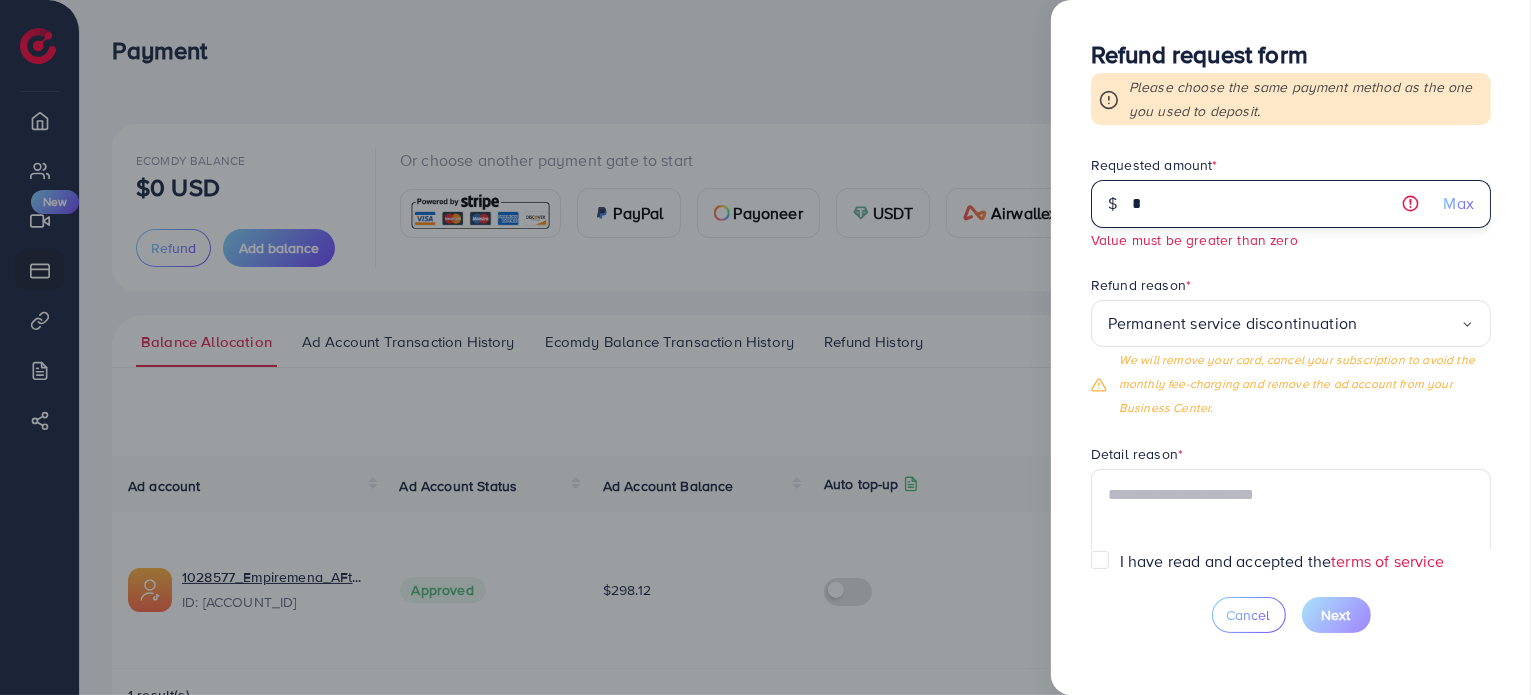 click on "*" at bounding box center (1280, 204) 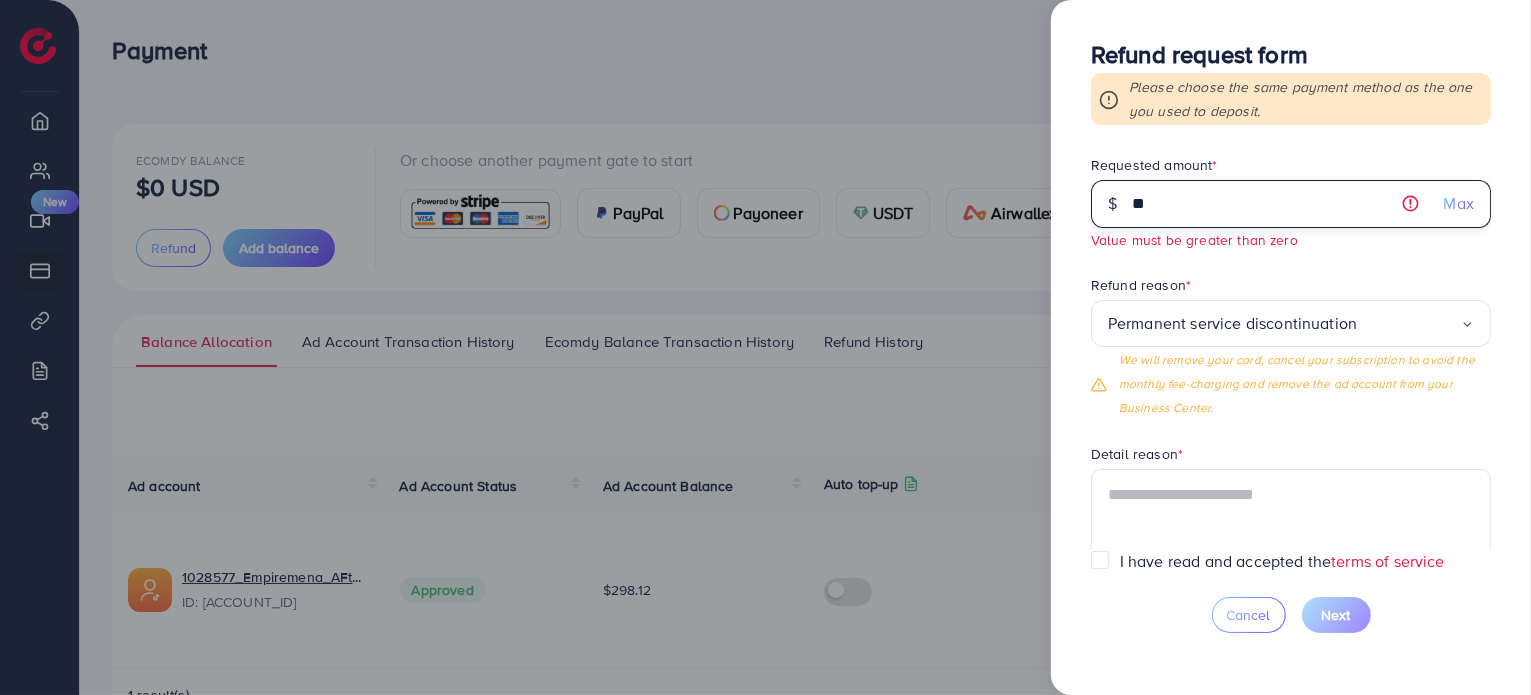 click on "**" at bounding box center (1280, 204) 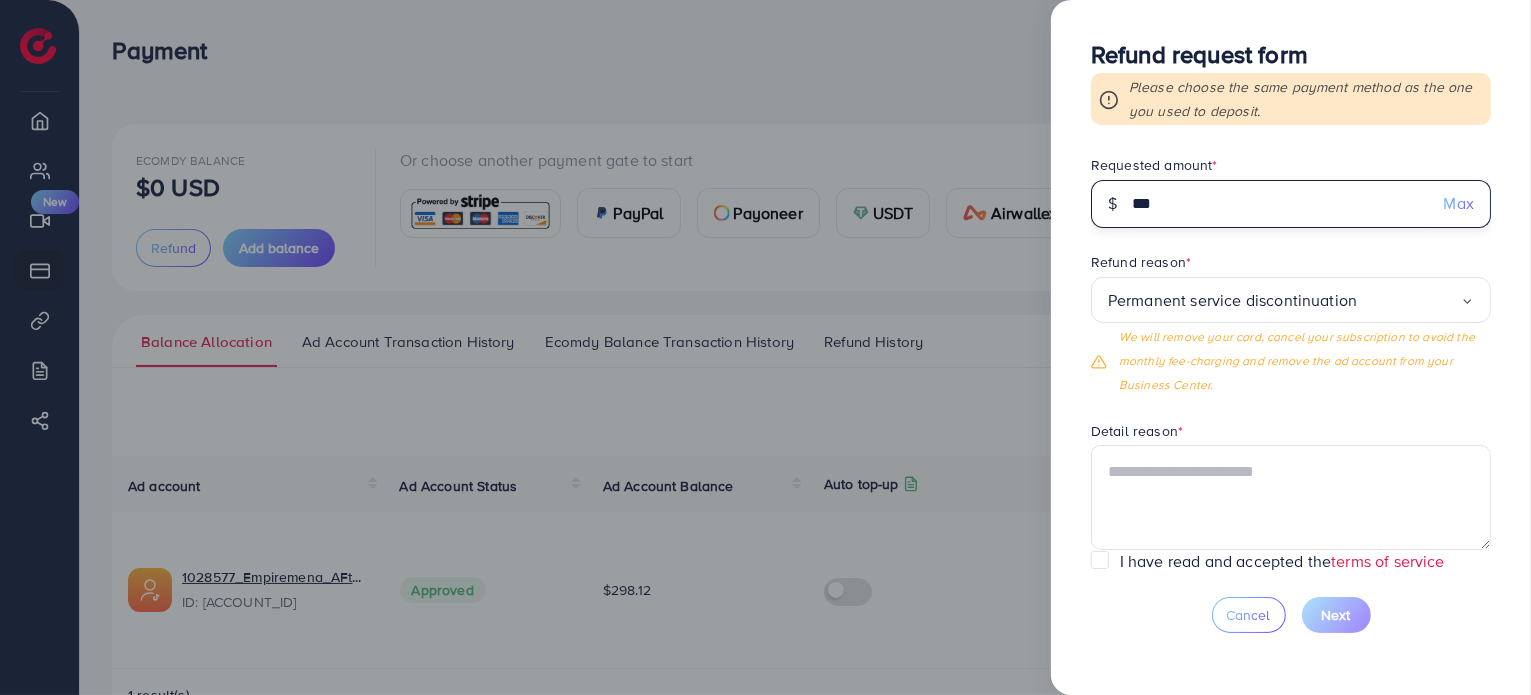 type on "*" 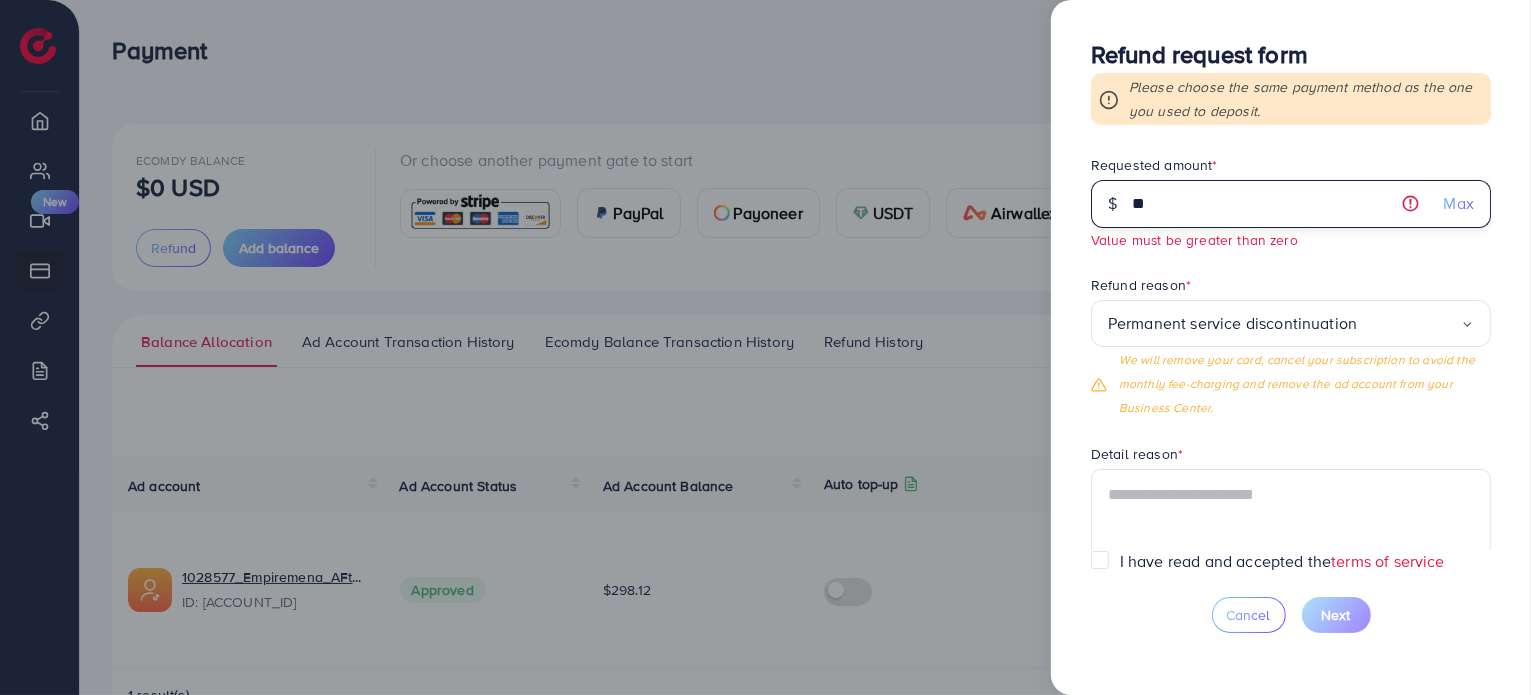 type on "*" 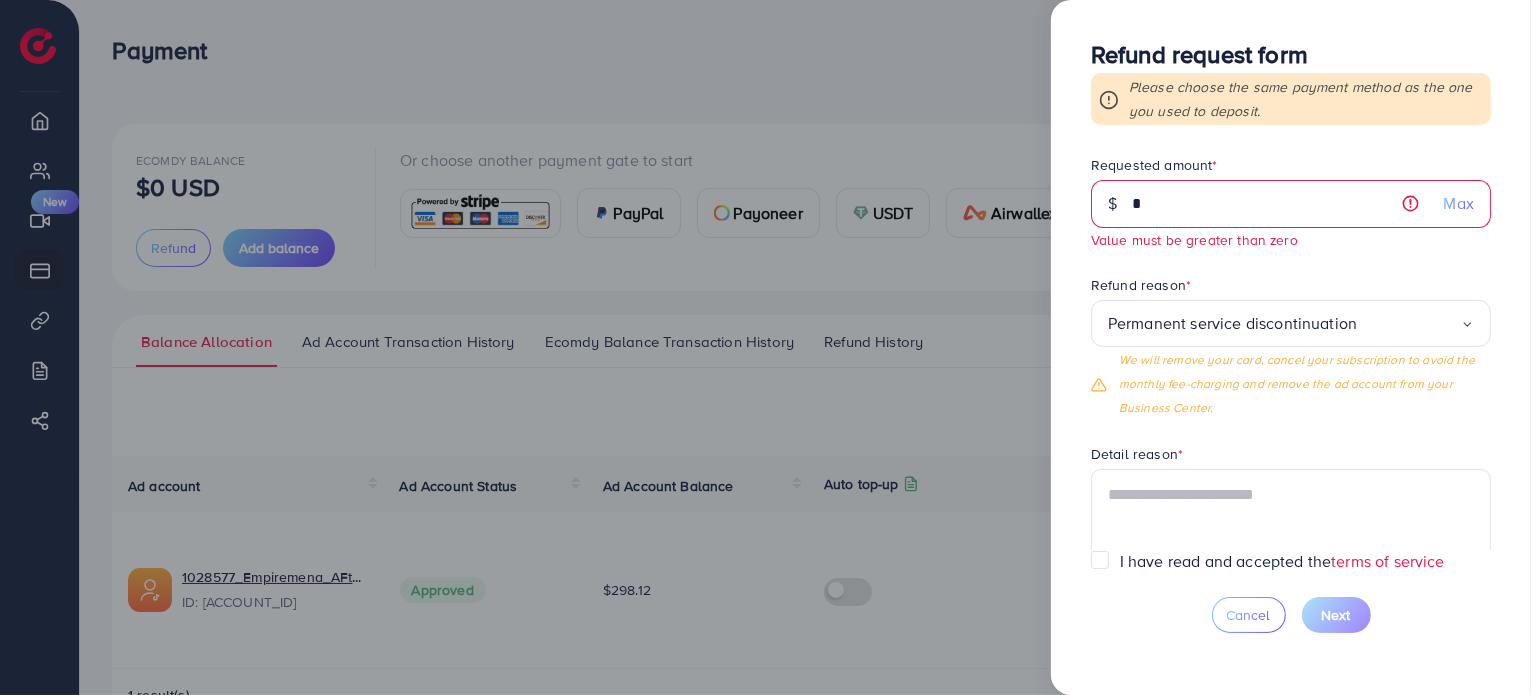 click at bounding box center [765, 347] 